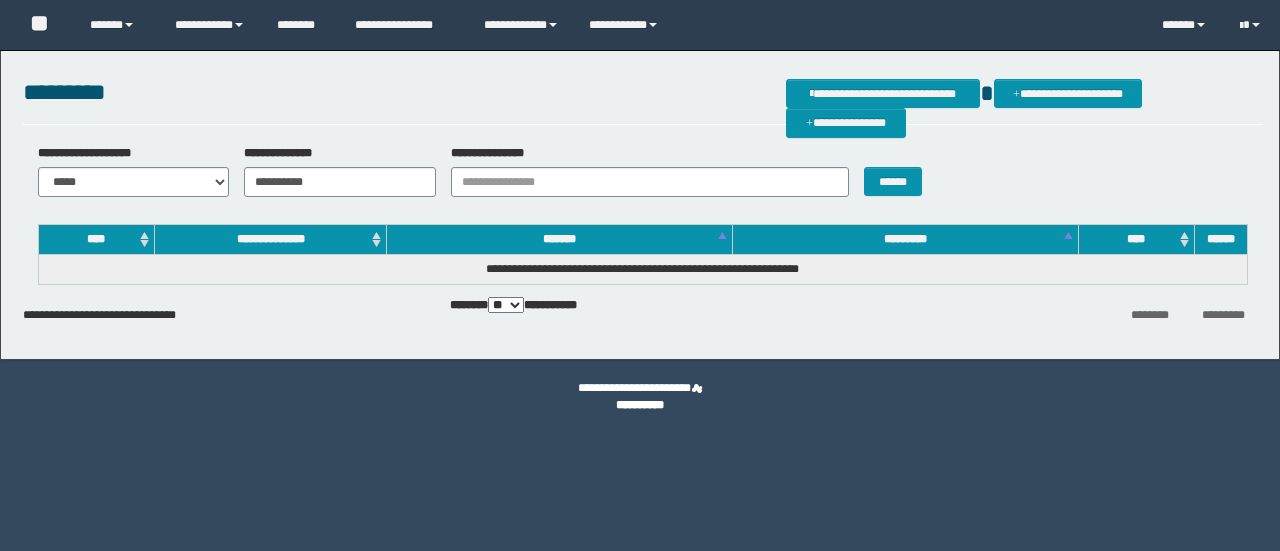 scroll, scrollTop: 0, scrollLeft: 0, axis: both 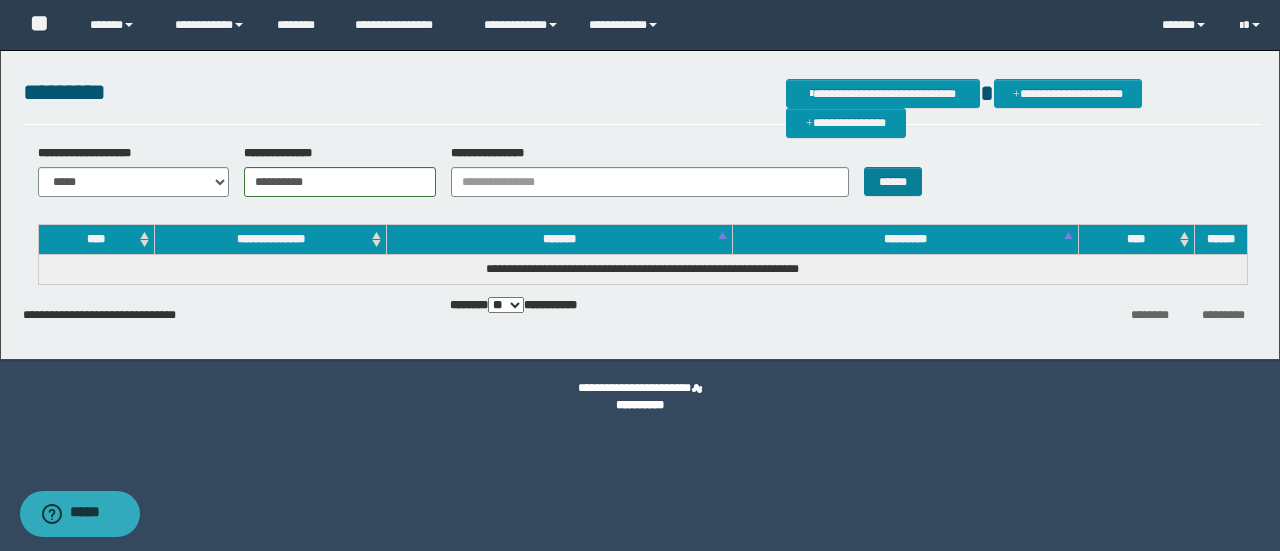 type on "**********" 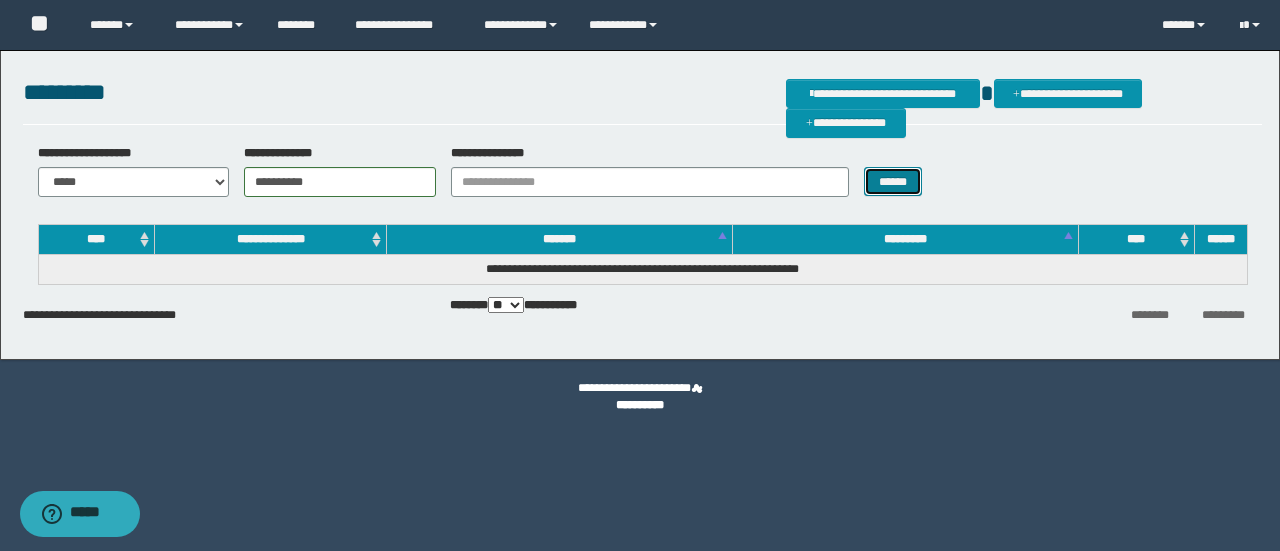 click on "******" at bounding box center (893, 181) 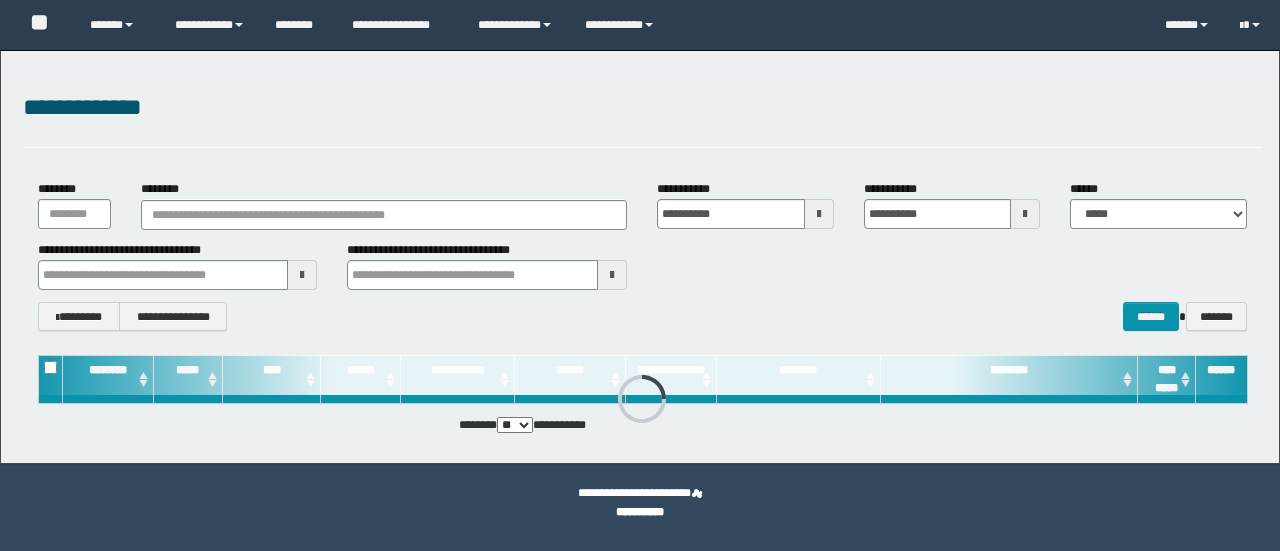 scroll, scrollTop: 0, scrollLeft: 0, axis: both 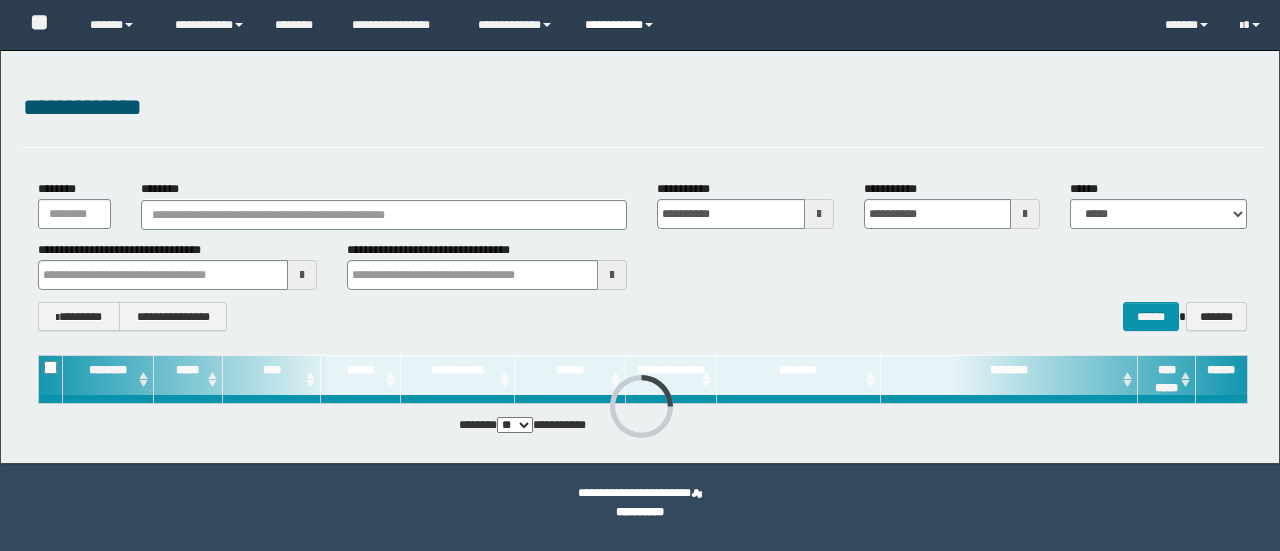click on "**********" at bounding box center (622, 25) 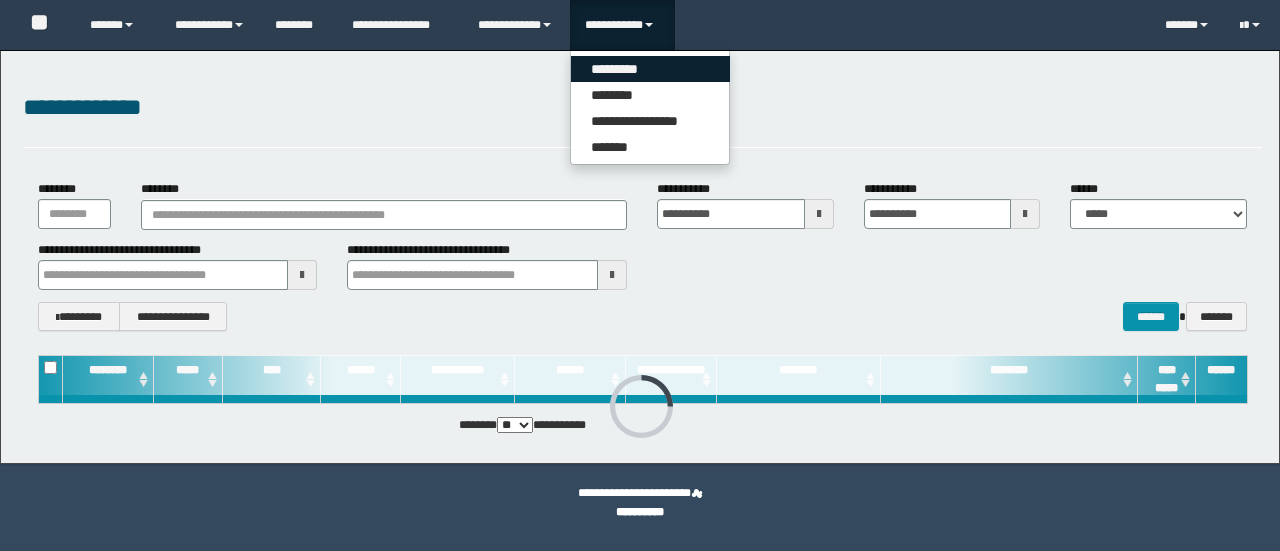 scroll, scrollTop: 0, scrollLeft: 0, axis: both 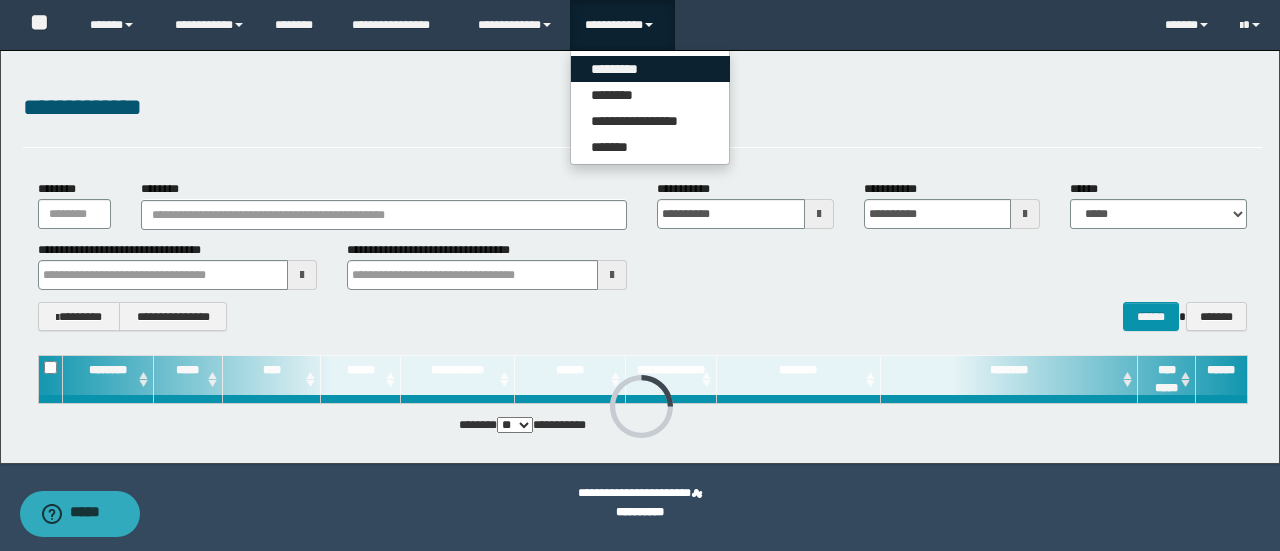 click on "*********" at bounding box center [650, 69] 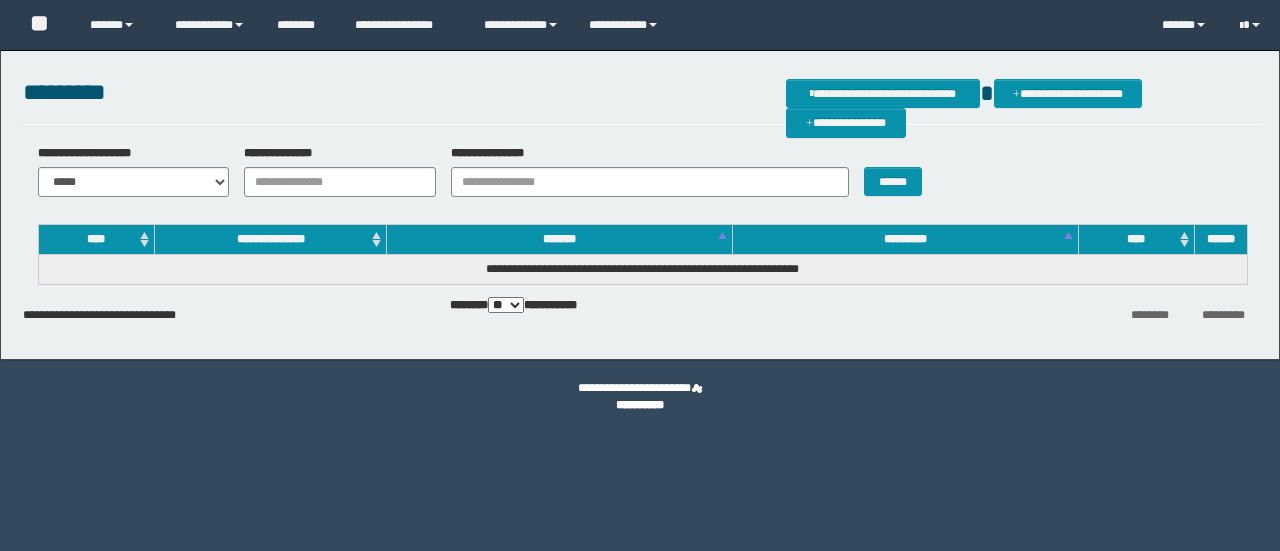 scroll, scrollTop: 0, scrollLeft: 0, axis: both 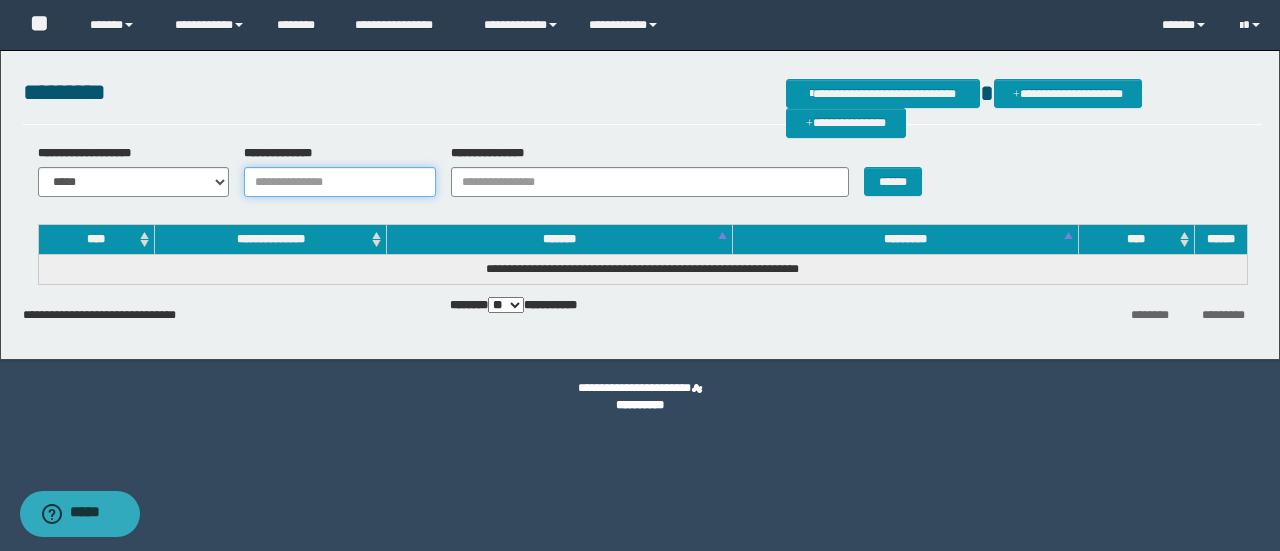 click on "**********" at bounding box center (340, 182) 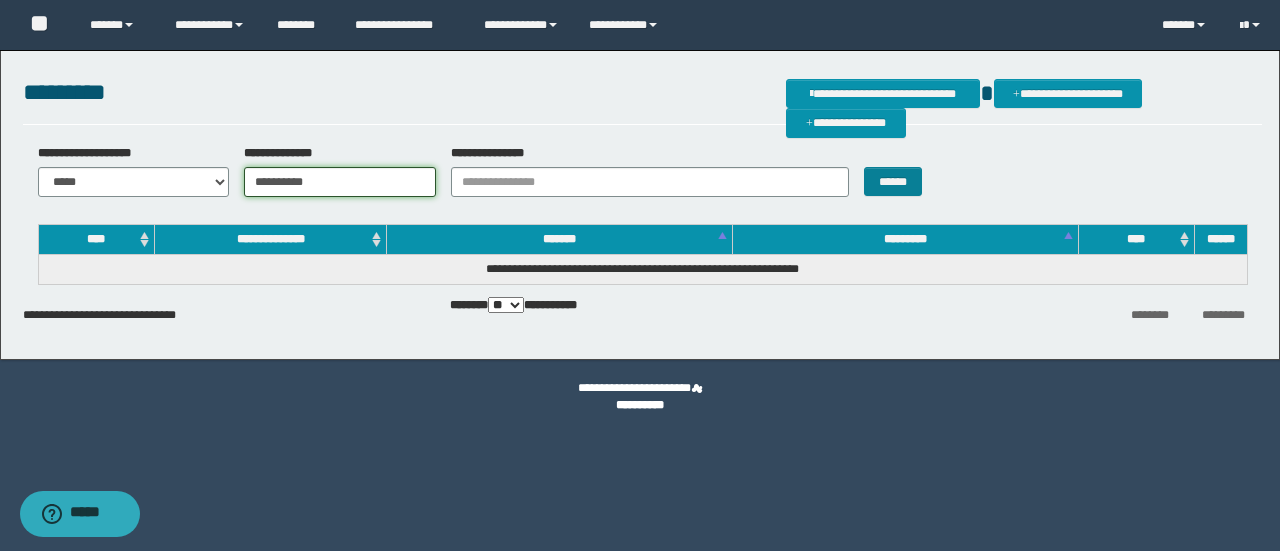 type on "**********" 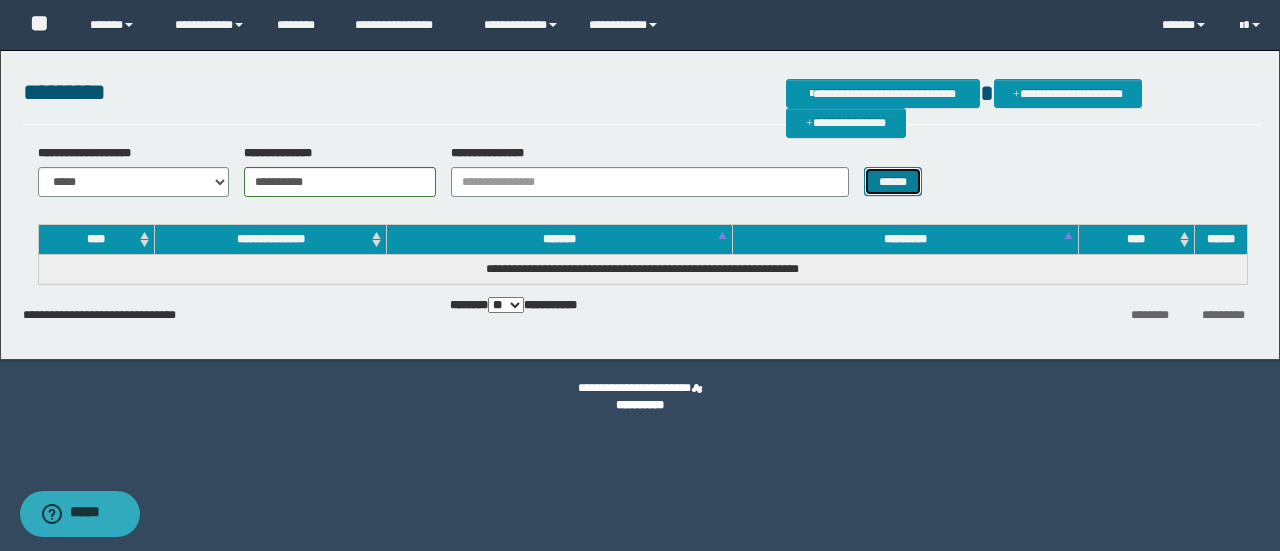 click on "******" at bounding box center [893, 181] 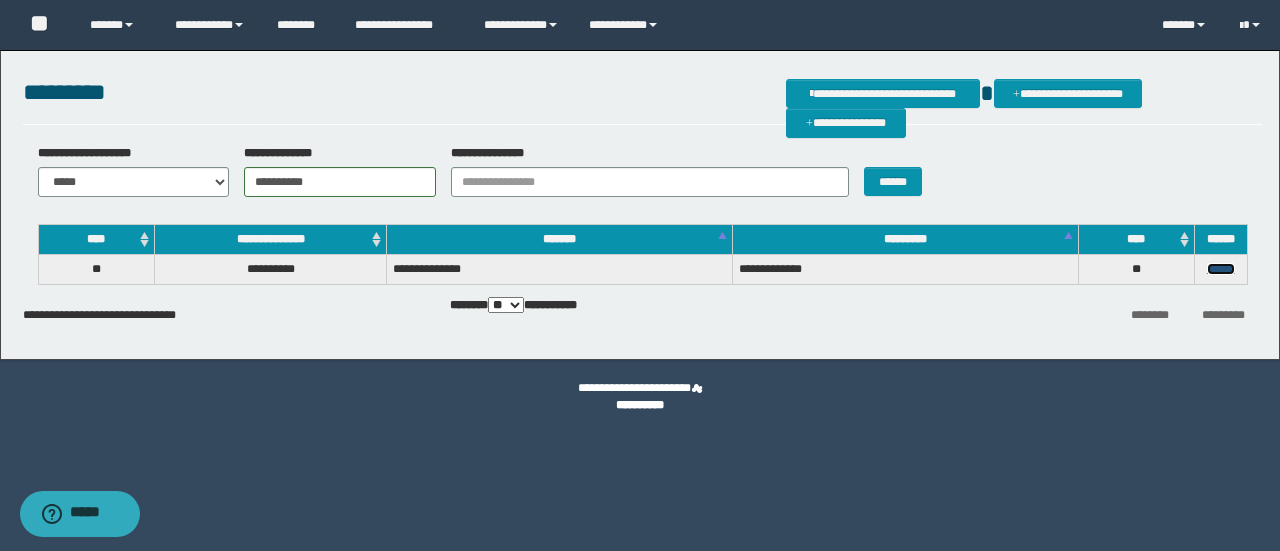 click on "******" at bounding box center (1221, 269) 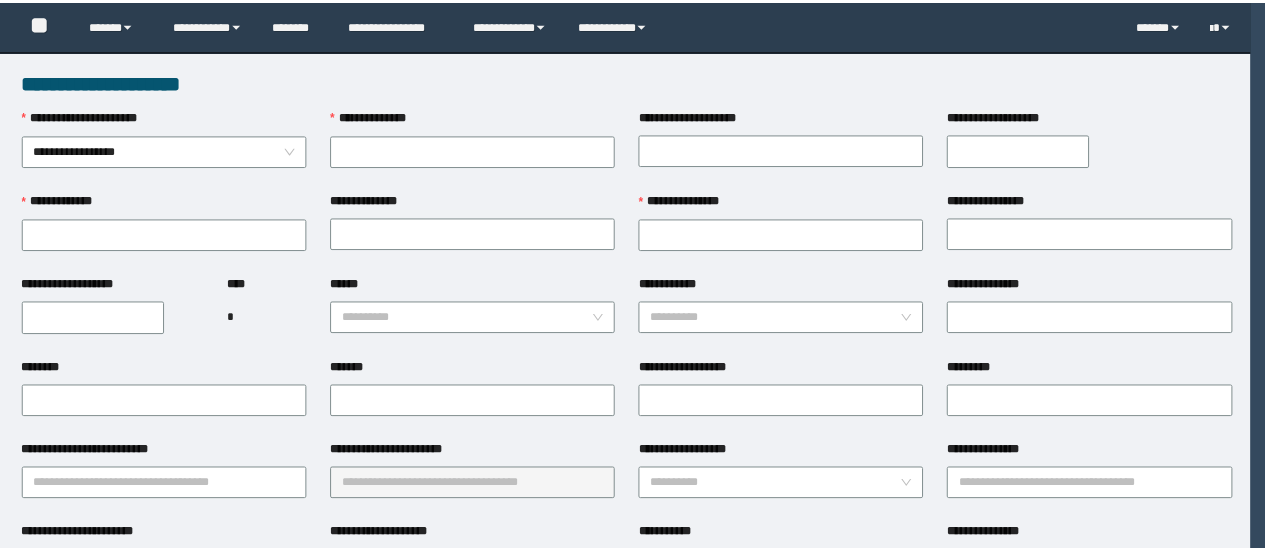 scroll, scrollTop: 0, scrollLeft: 0, axis: both 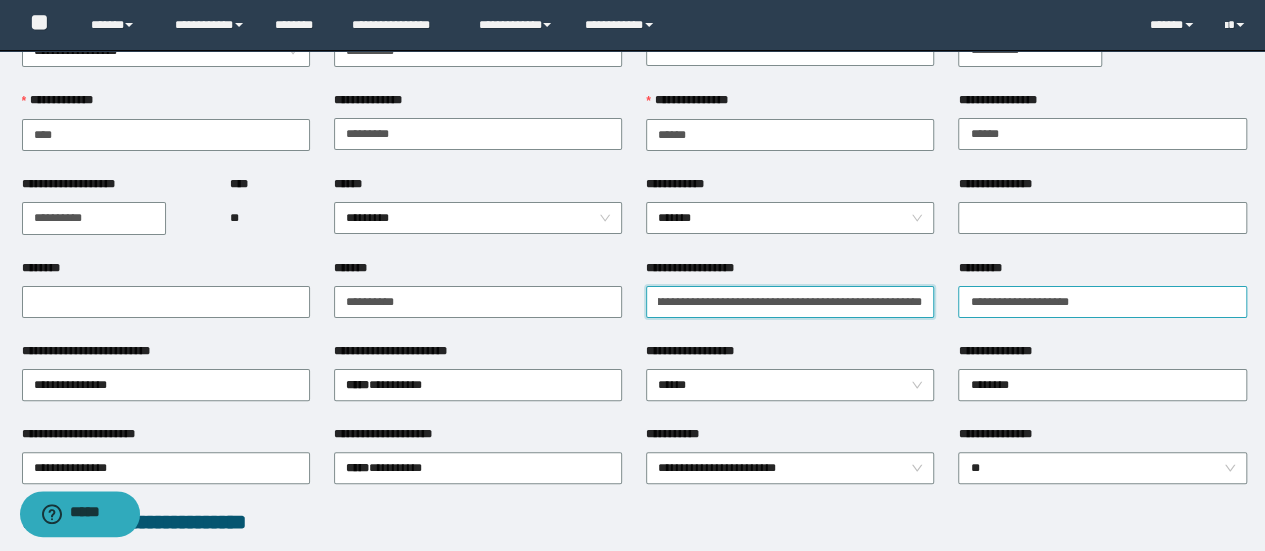 drag, startPoint x: 848, startPoint y: 305, endPoint x: 959, endPoint y: 305, distance: 111 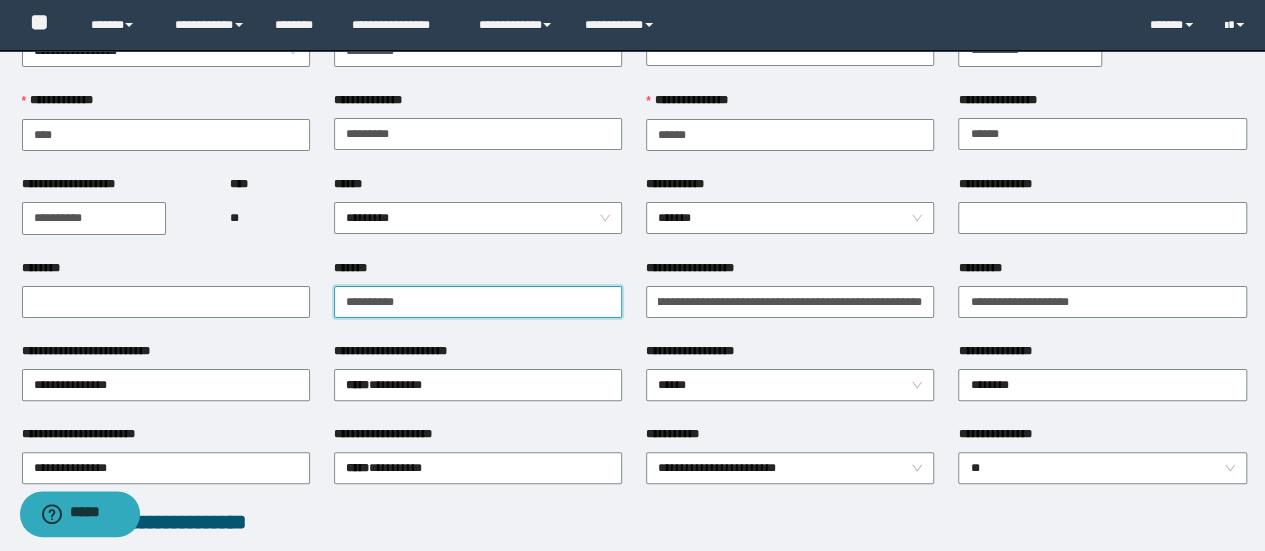 click on "*******" at bounding box center [478, 302] 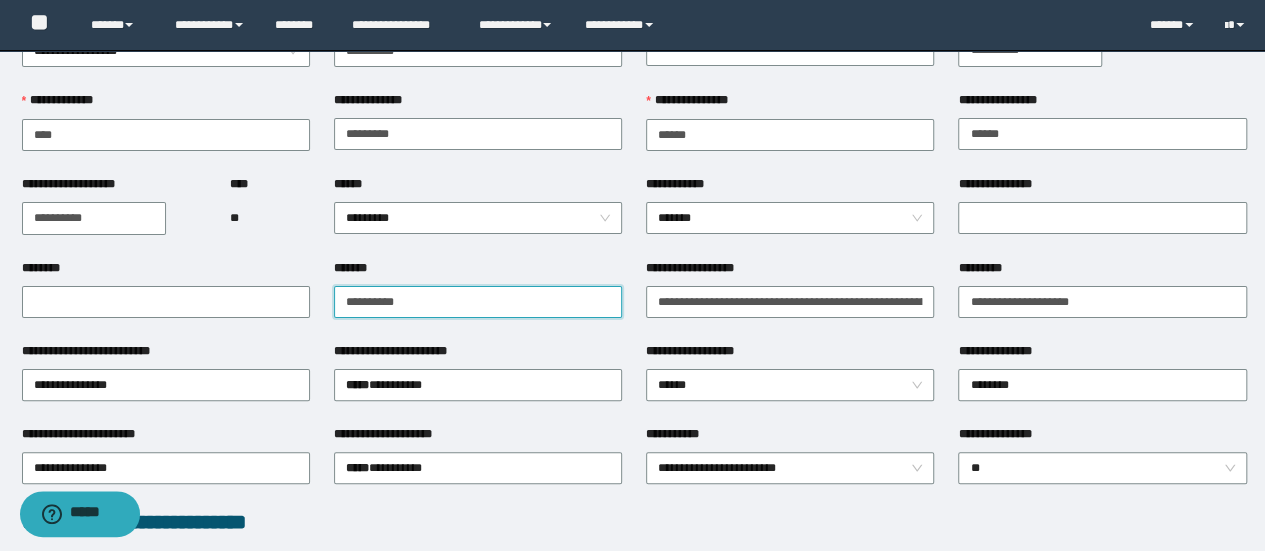 drag, startPoint x: 432, startPoint y: 285, endPoint x: 362, endPoint y: 312, distance: 75.026665 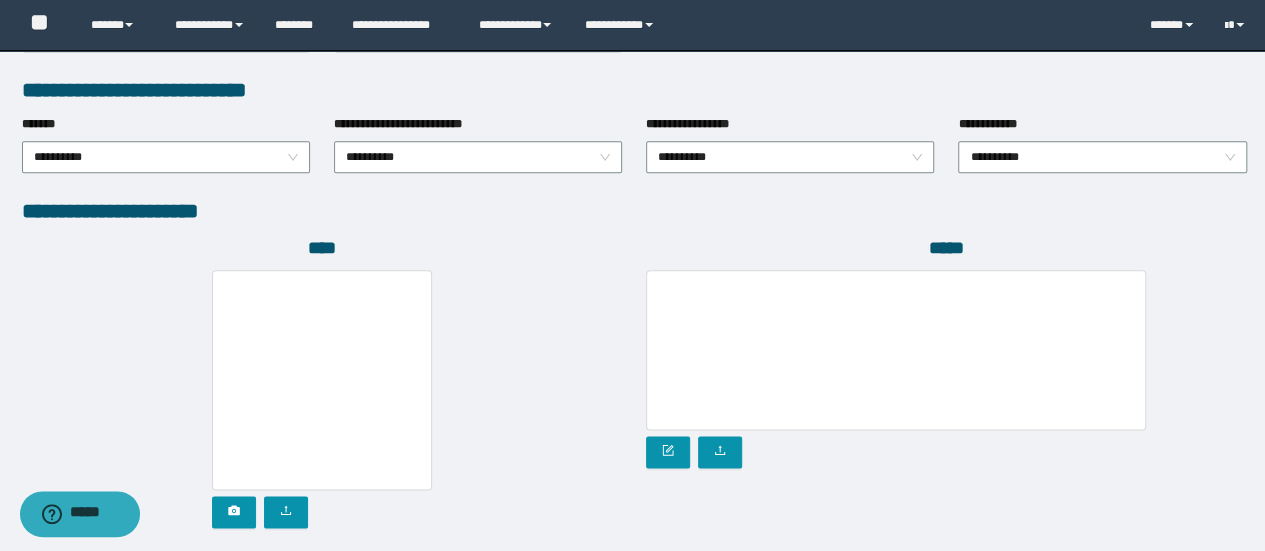 scroll, scrollTop: 1050, scrollLeft: 0, axis: vertical 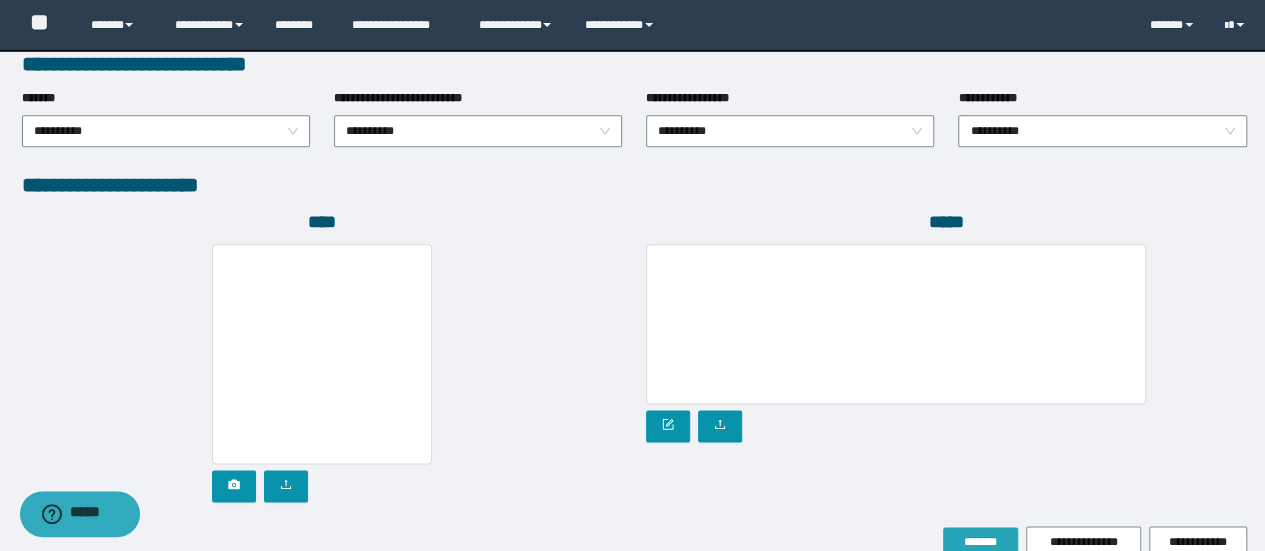 type on "**********" 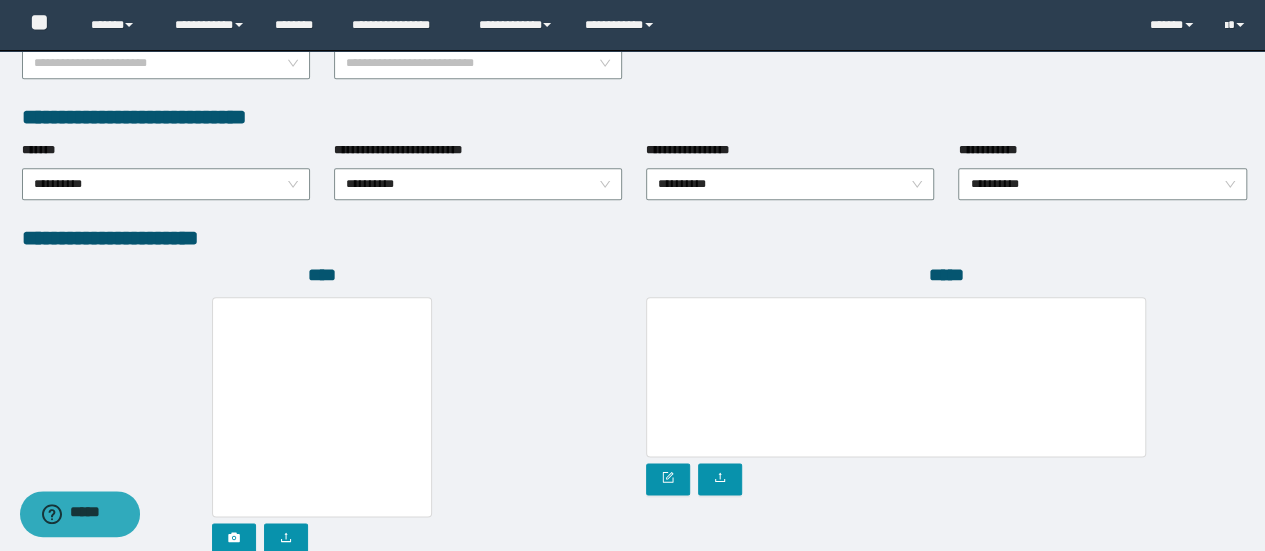 scroll, scrollTop: 1103, scrollLeft: 0, axis: vertical 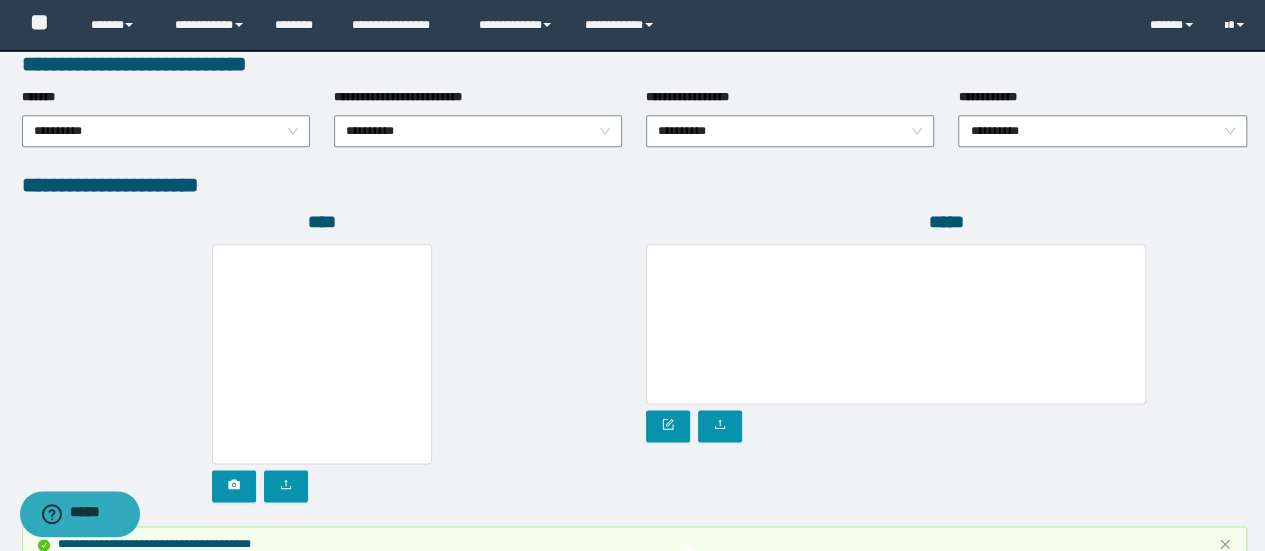 click on "**********" at bounding box center [1102, 129] 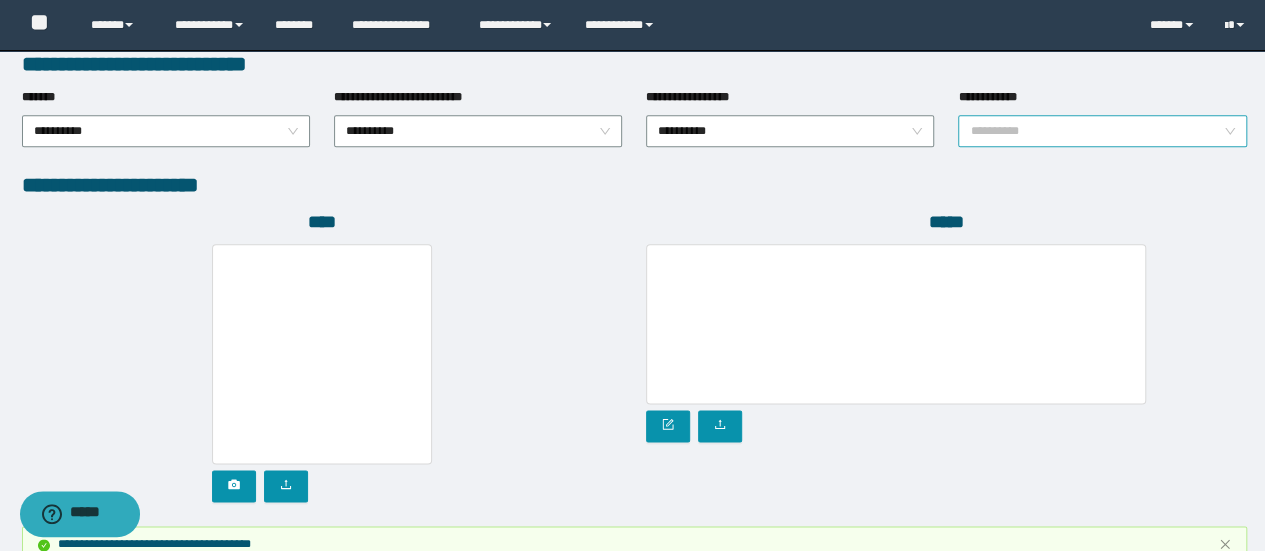 click on "**********" at bounding box center [1102, 131] 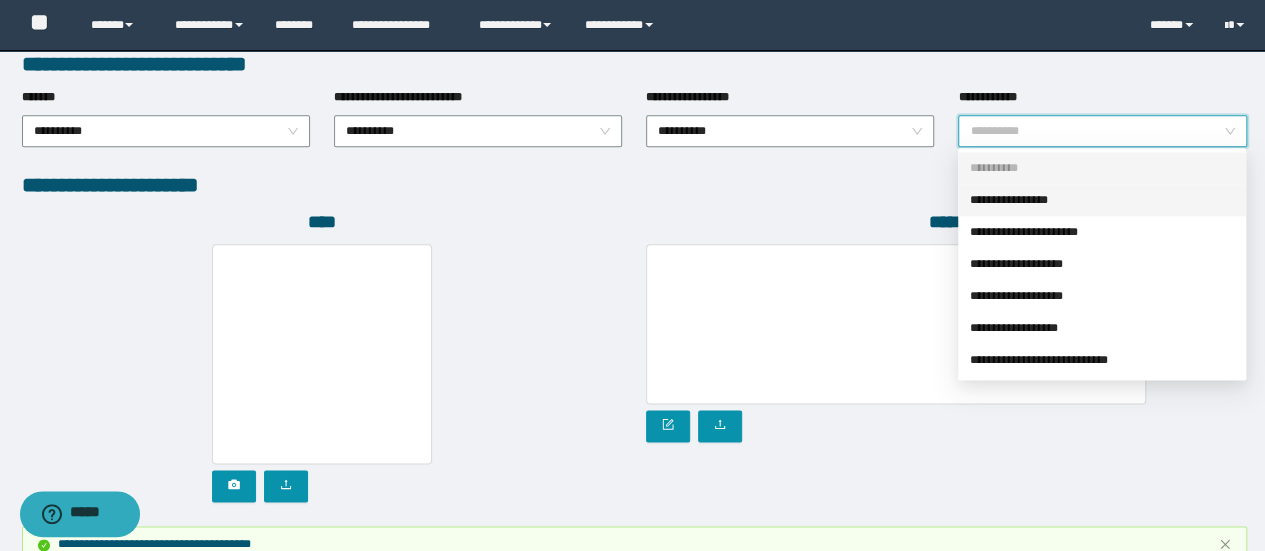 click on "**********" at bounding box center (1102, 200) 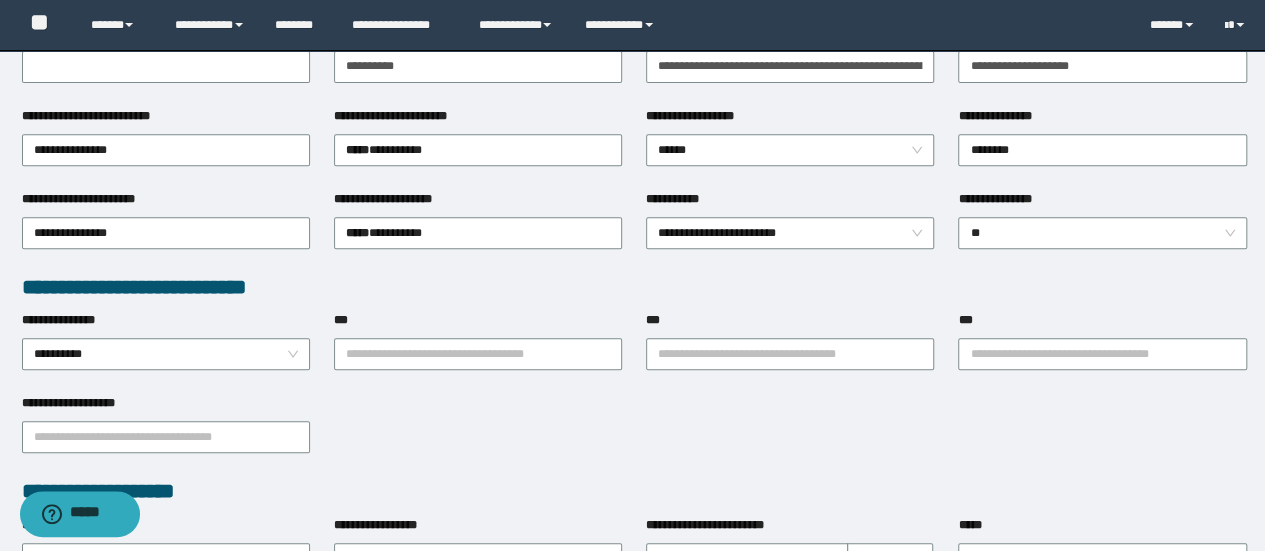 scroll, scrollTop: 203, scrollLeft: 0, axis: vertical 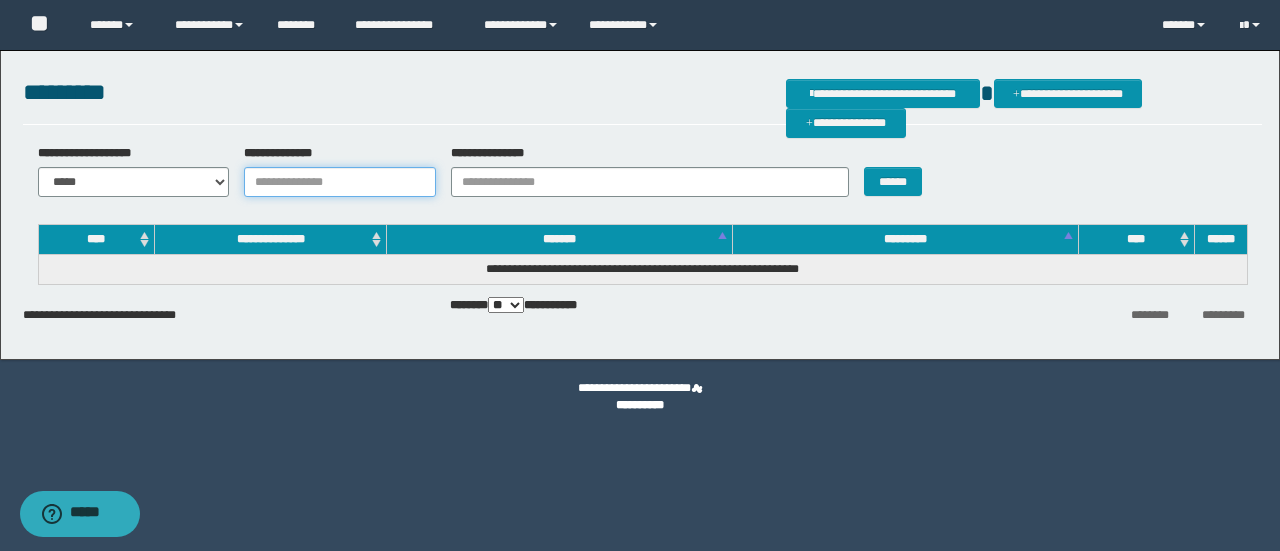 click on "**********" at bounding box center (340, 182) 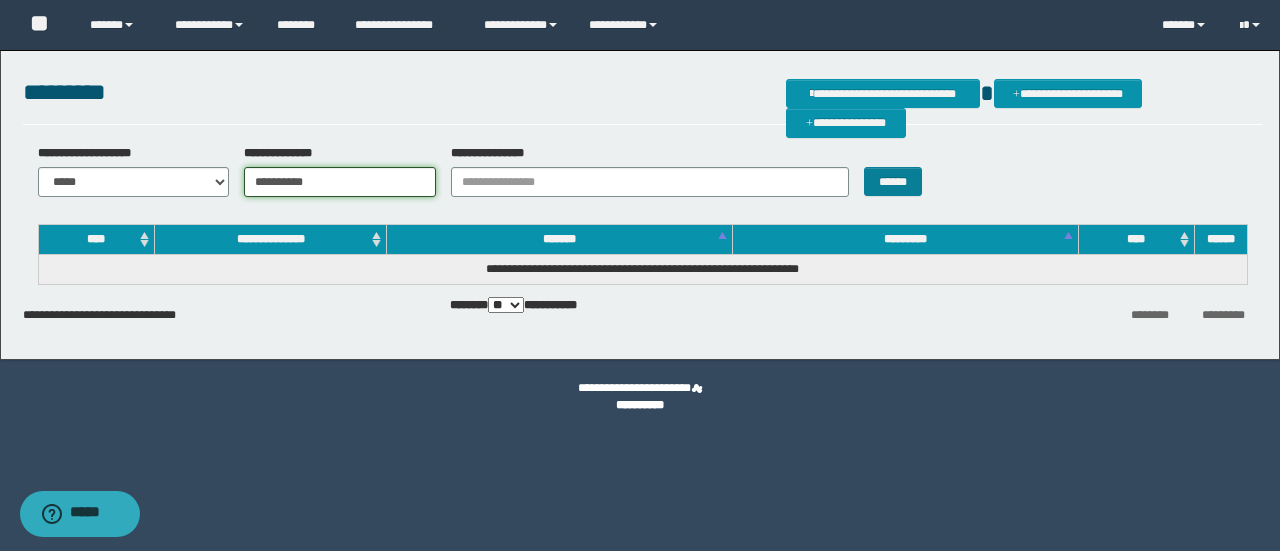 type on "**********" 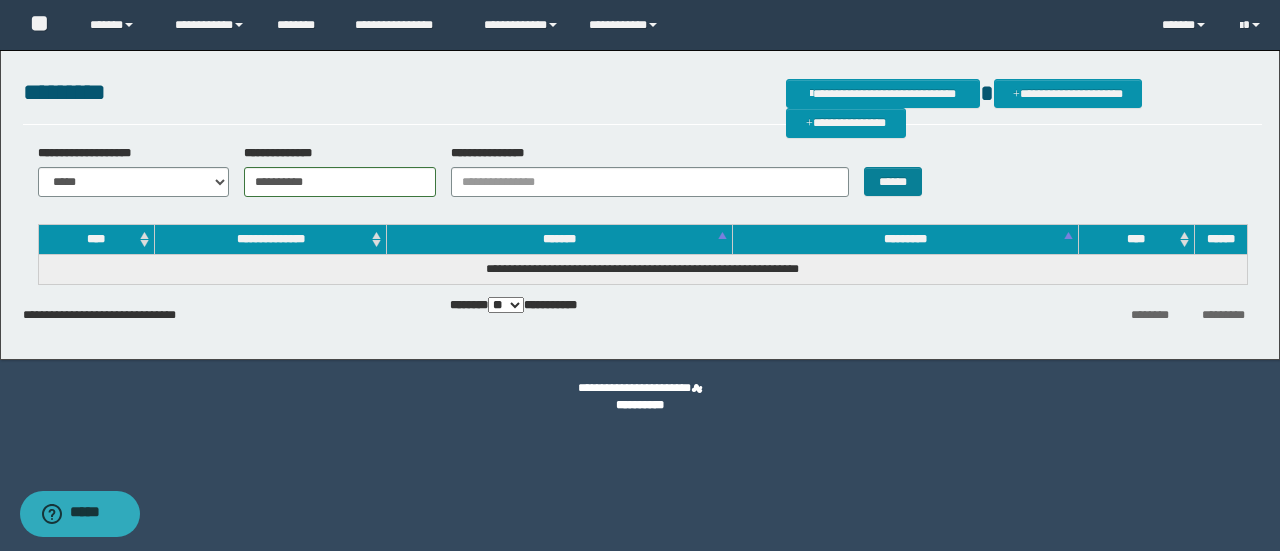 click on "**********" at bounding box center [642, 178] 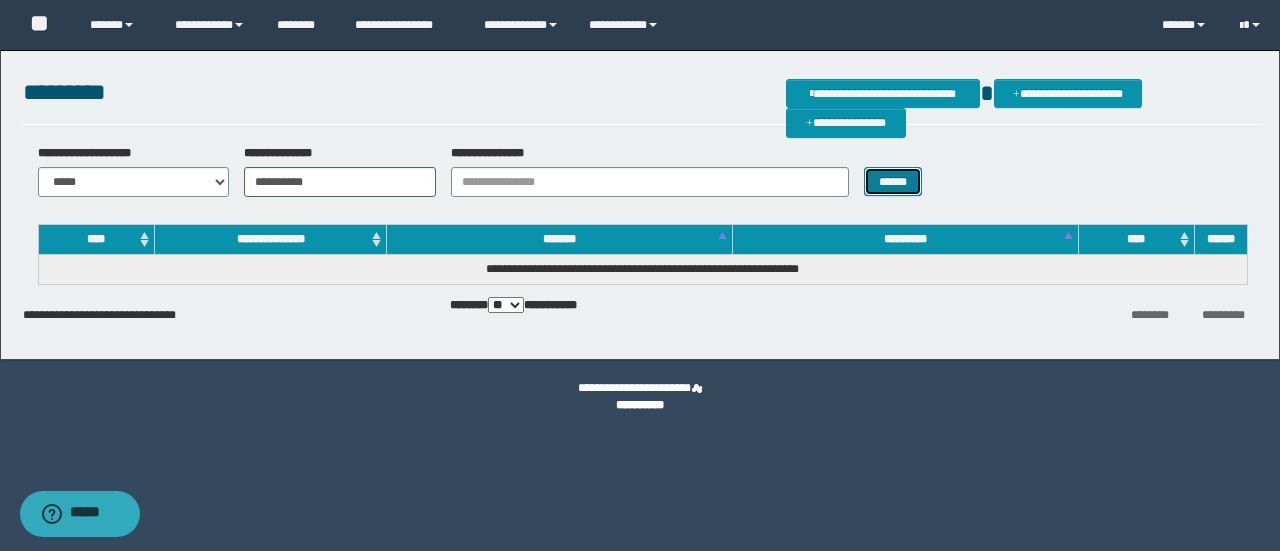 click on "******" at bounding box center [893, 181] 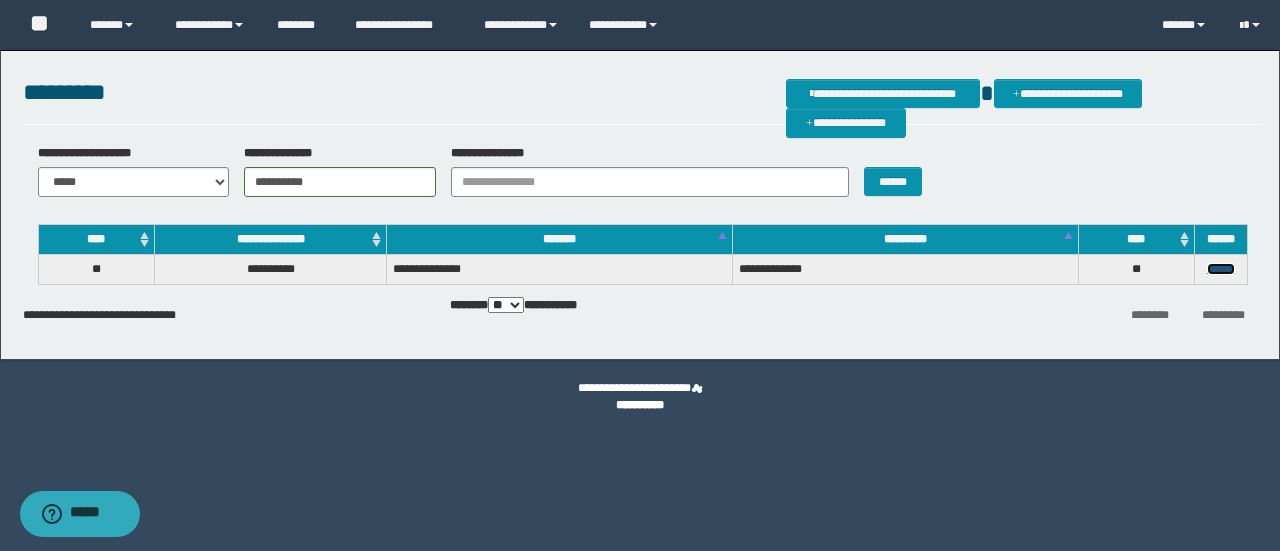 click on "******" at bounding box center [1221, 269] 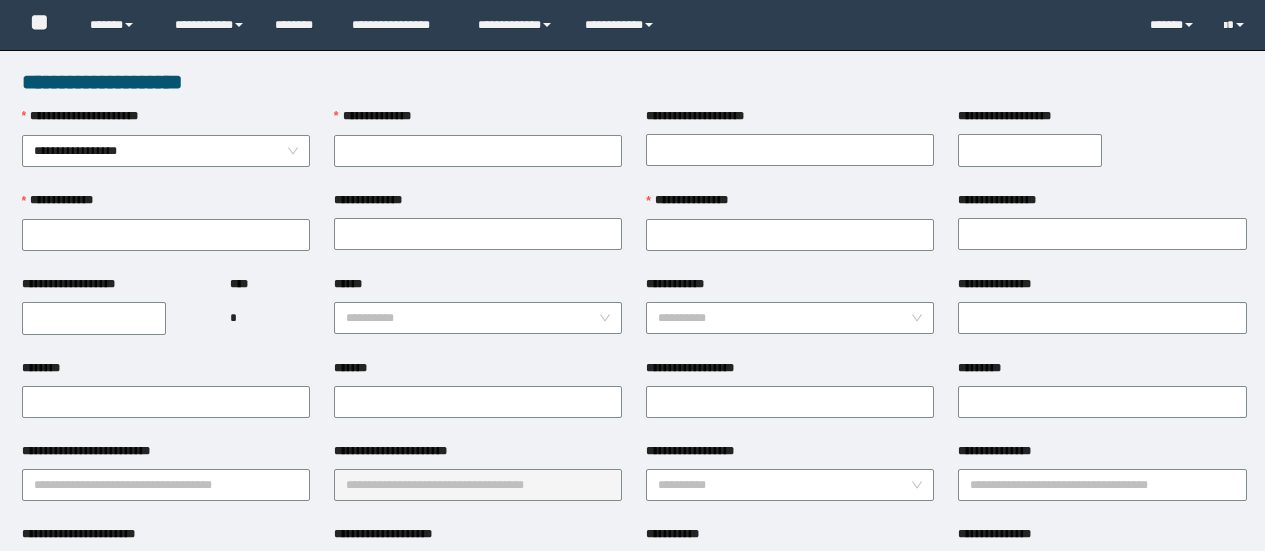 scroll, scrollTop: 0, scrollLeft: 0, axis: both 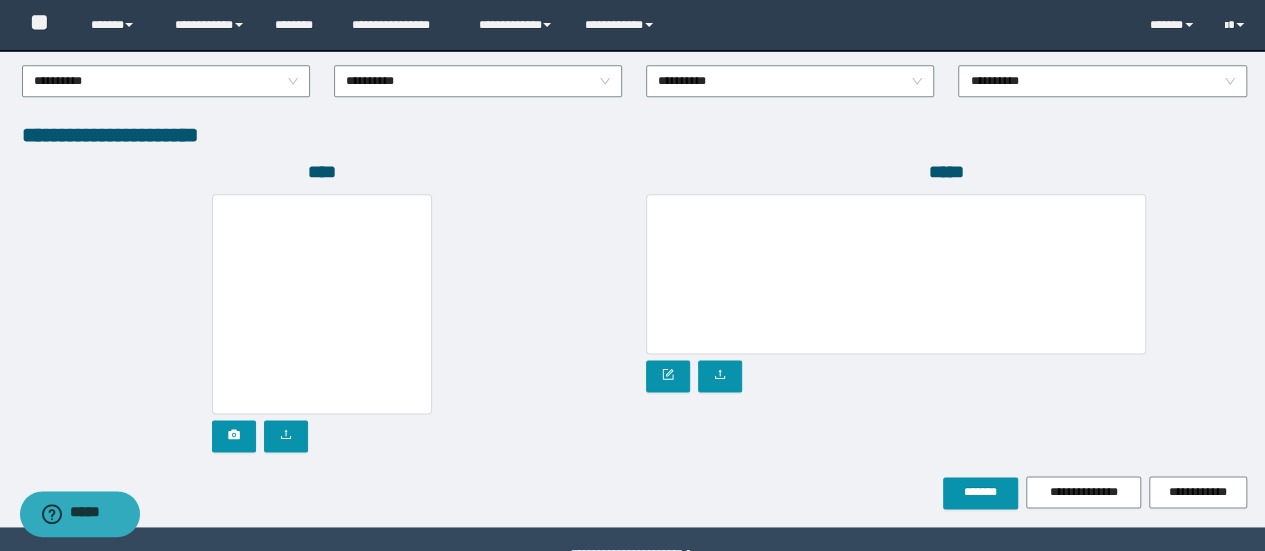 click on "**********" at bounding box center [634, 492] 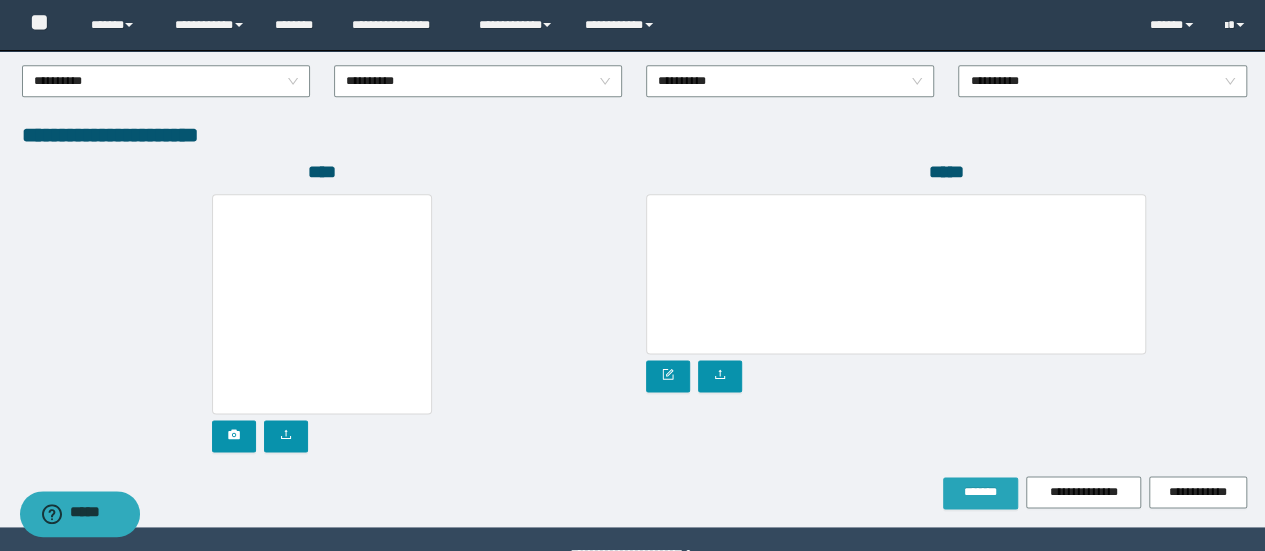 click on "*******" at bounding box center [980, 493] 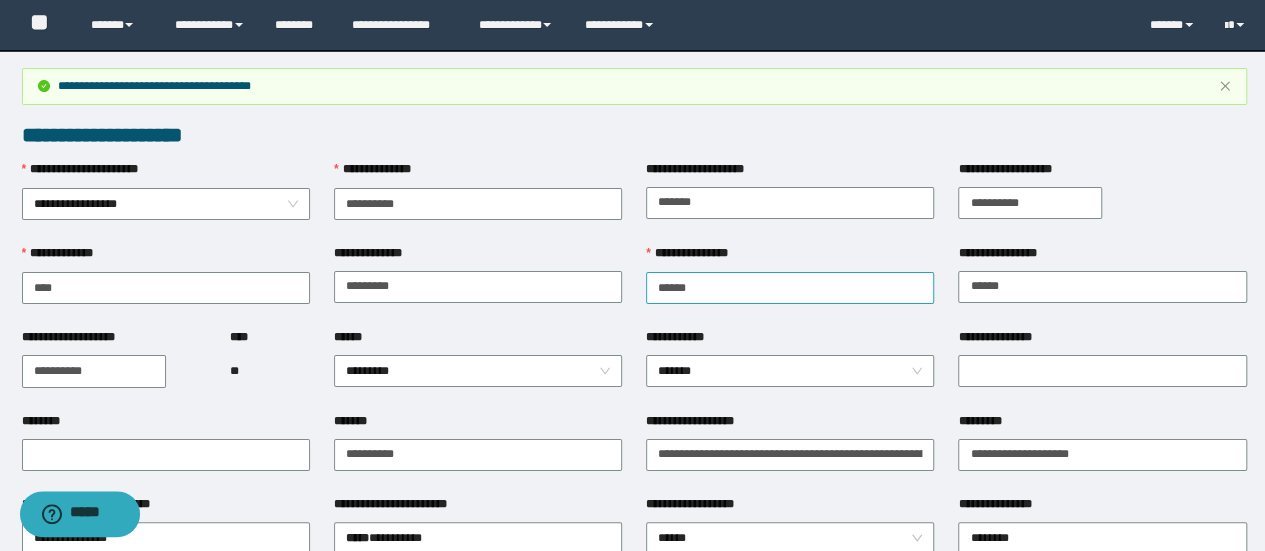 scroll, scrollTop: 0, scrollLeft: 0, axis: both 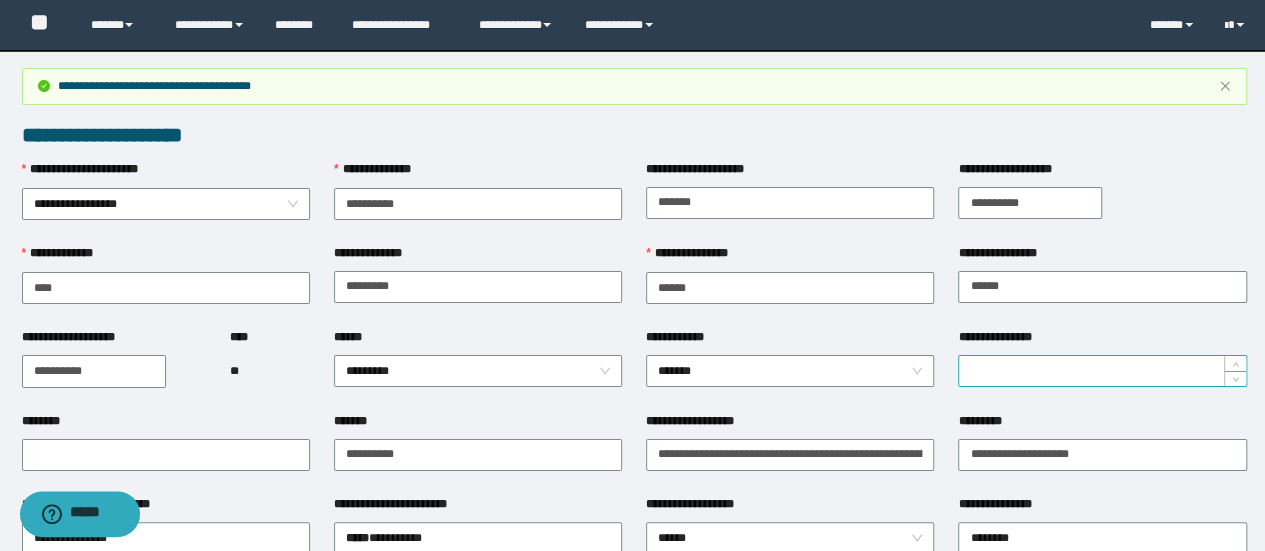 click on "**********" at bounding box center (1102, 371) 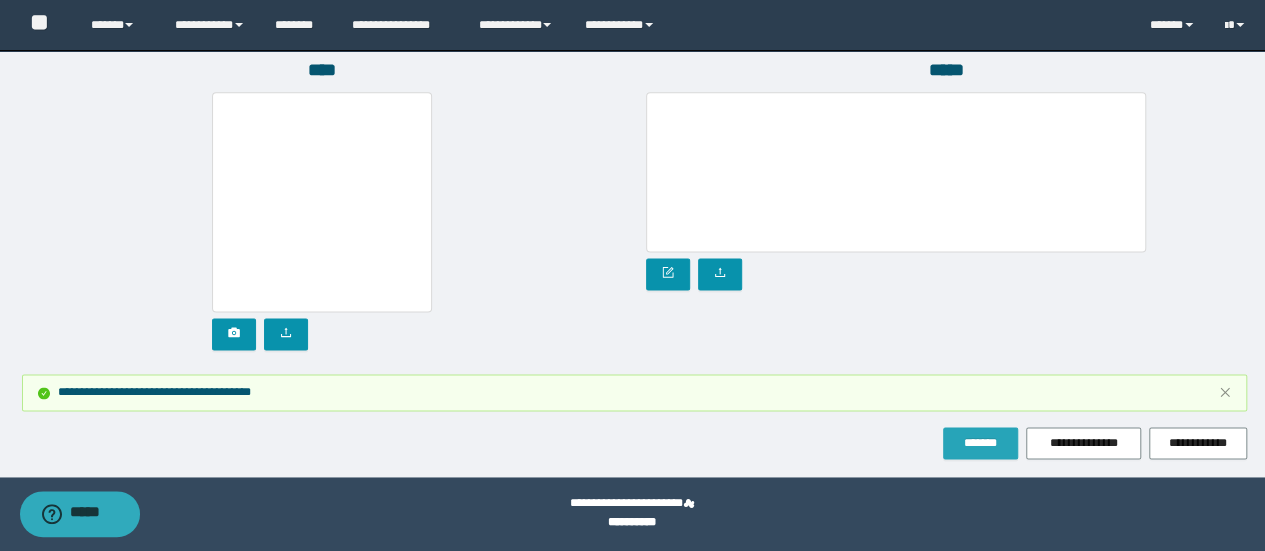 type on "*" 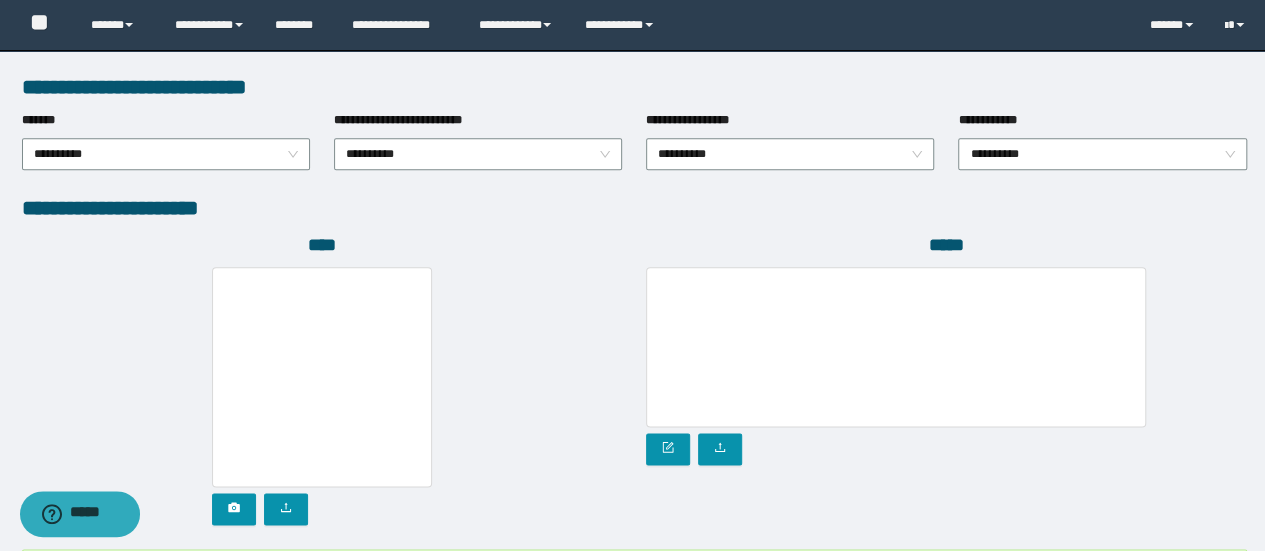 scroll, scrollTop: 955, scrollLeft: 0, axis: vertical 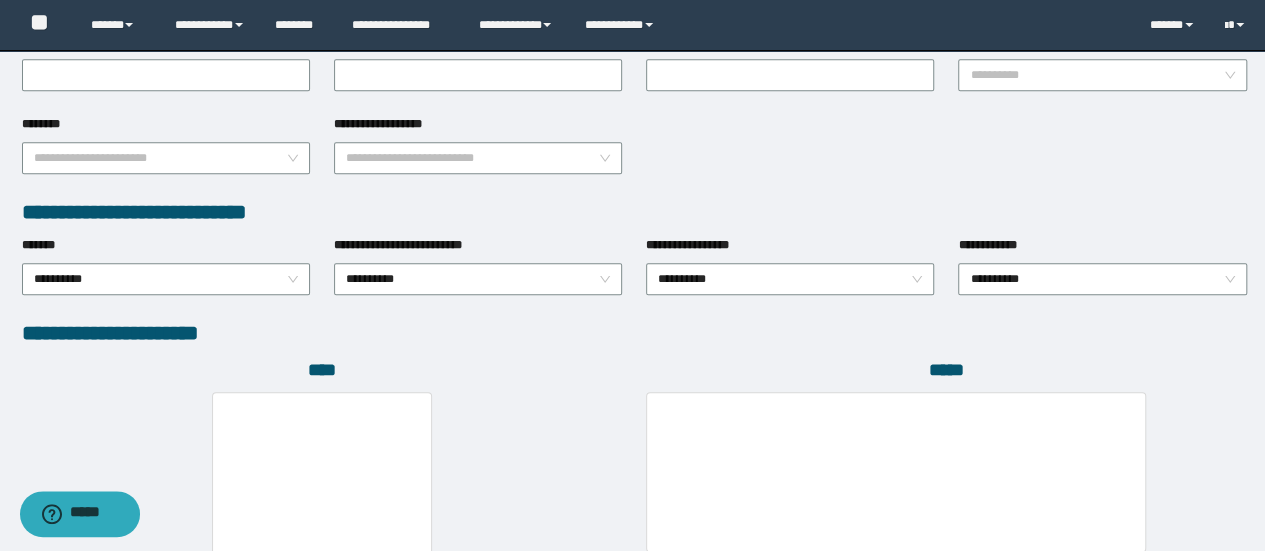 click on "**********" at bounding box center (1102, 277) 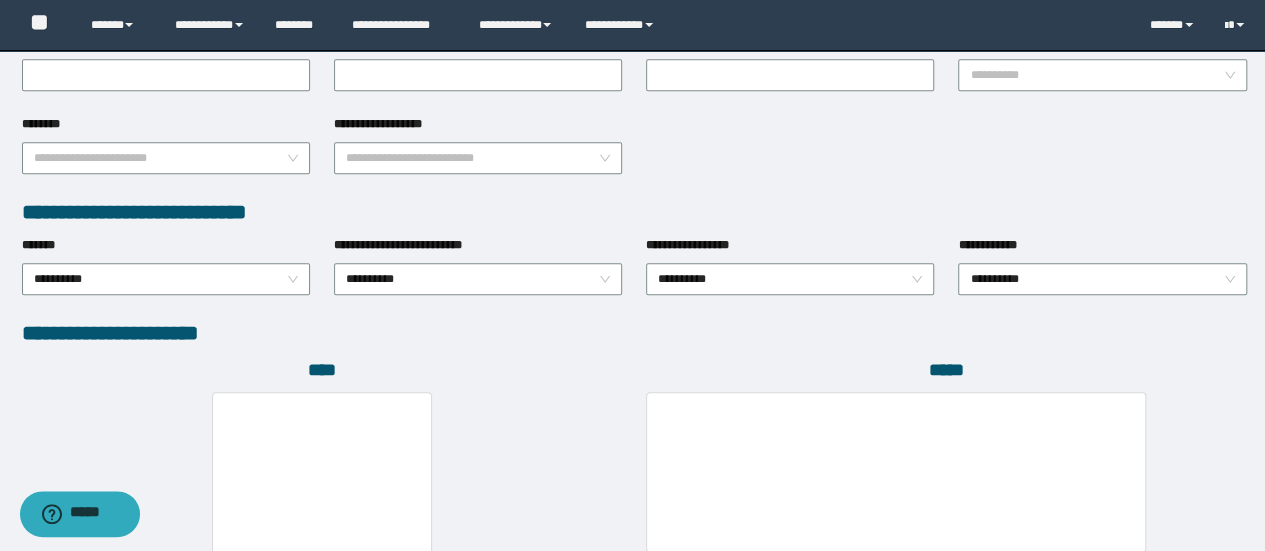 click on "**********" at bounding box center [1102, 277] 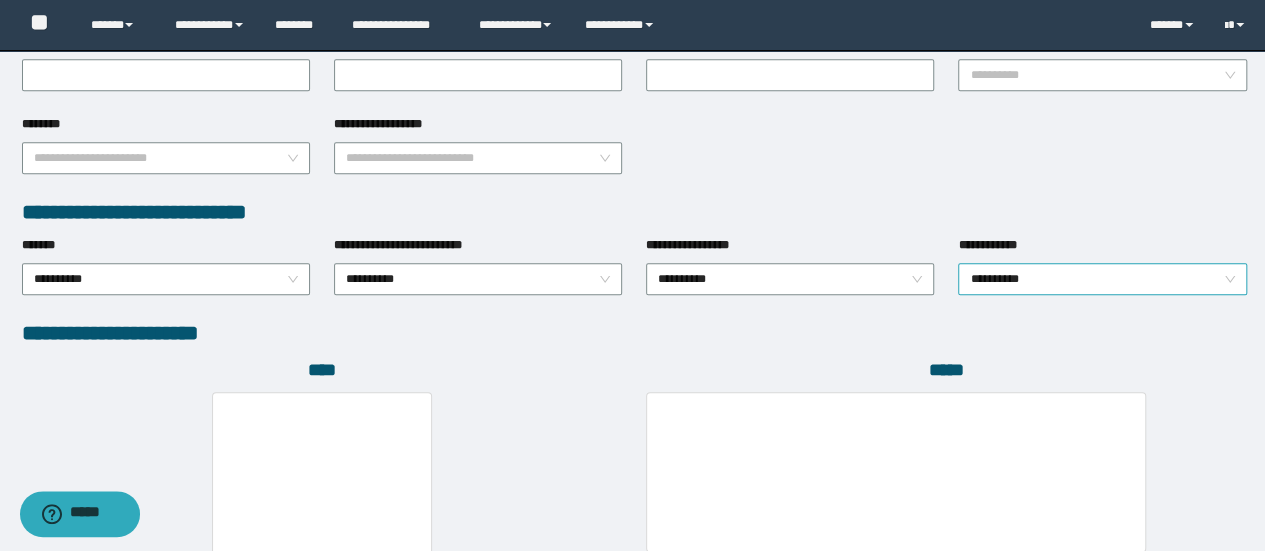 click on "**********" at bounding box center [1102, 279] 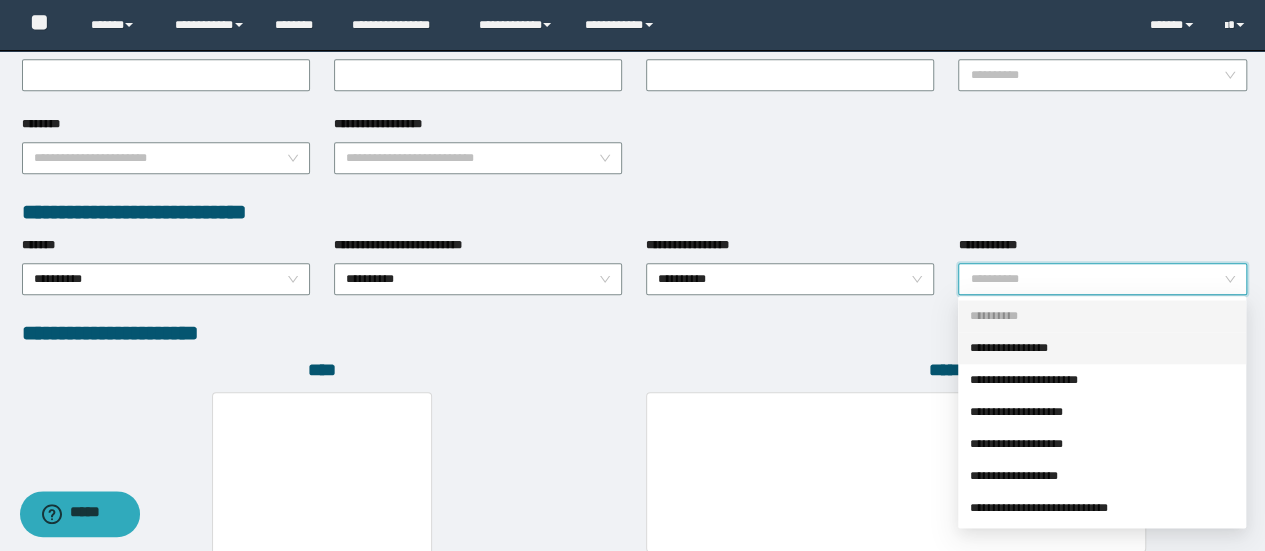 click on "**********" at bounding box center (1102, 348) 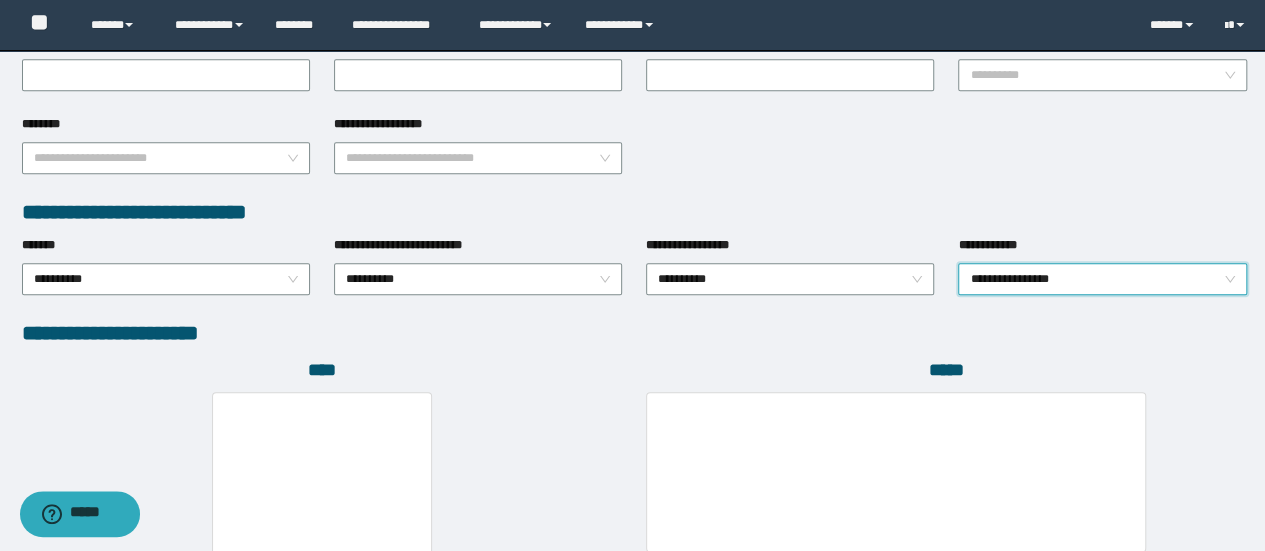 scroll, scrollTop: 1155, scrollLeft: 0, axis: vertical 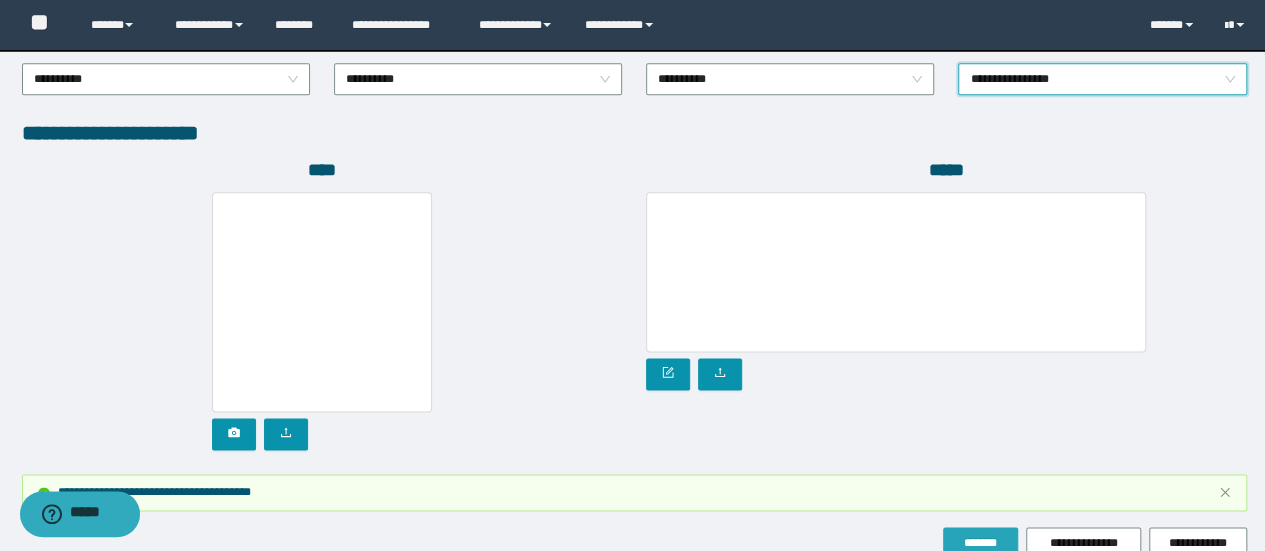click on "*******" at bounding box center [980, 543] 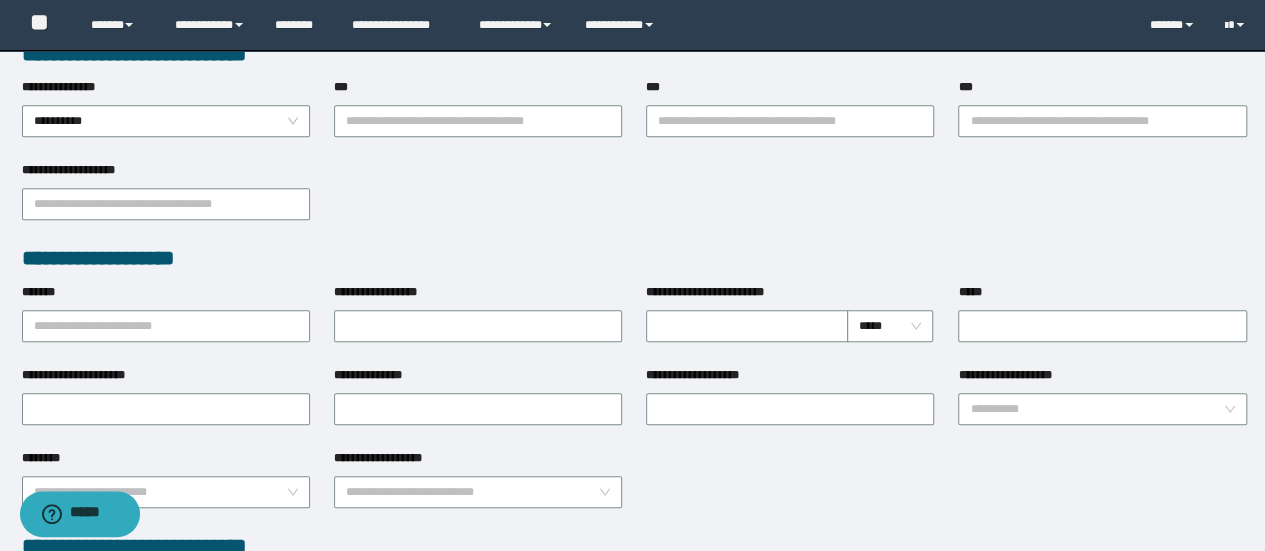 scroll, scrollTop: 155, scrollLeft: 0, axis: vertical 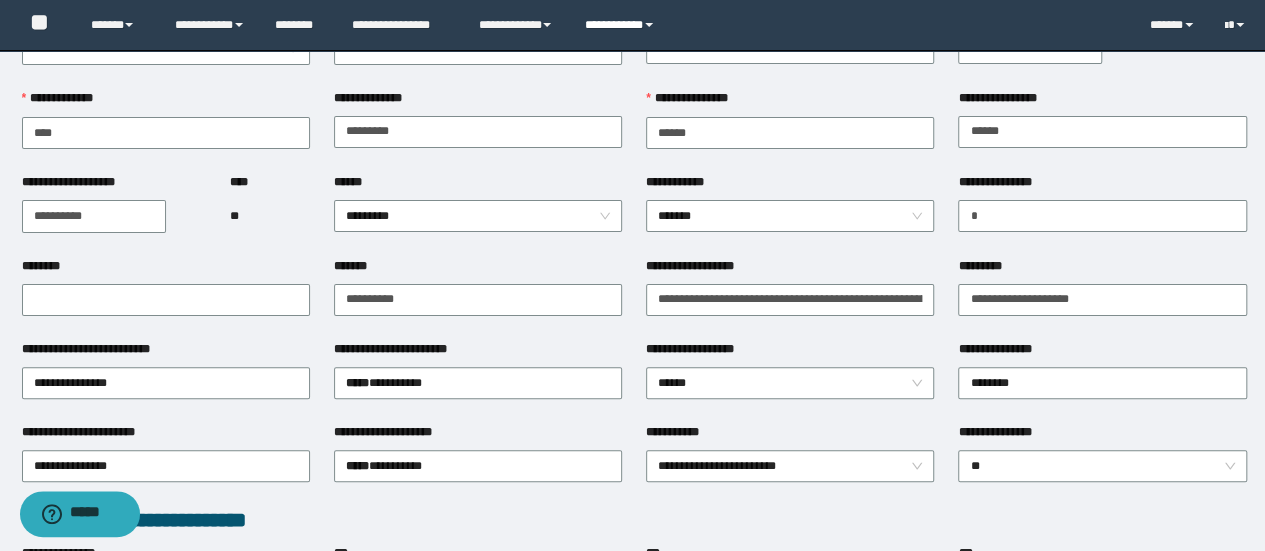 click on "**********" at bounding box center (622, 25) 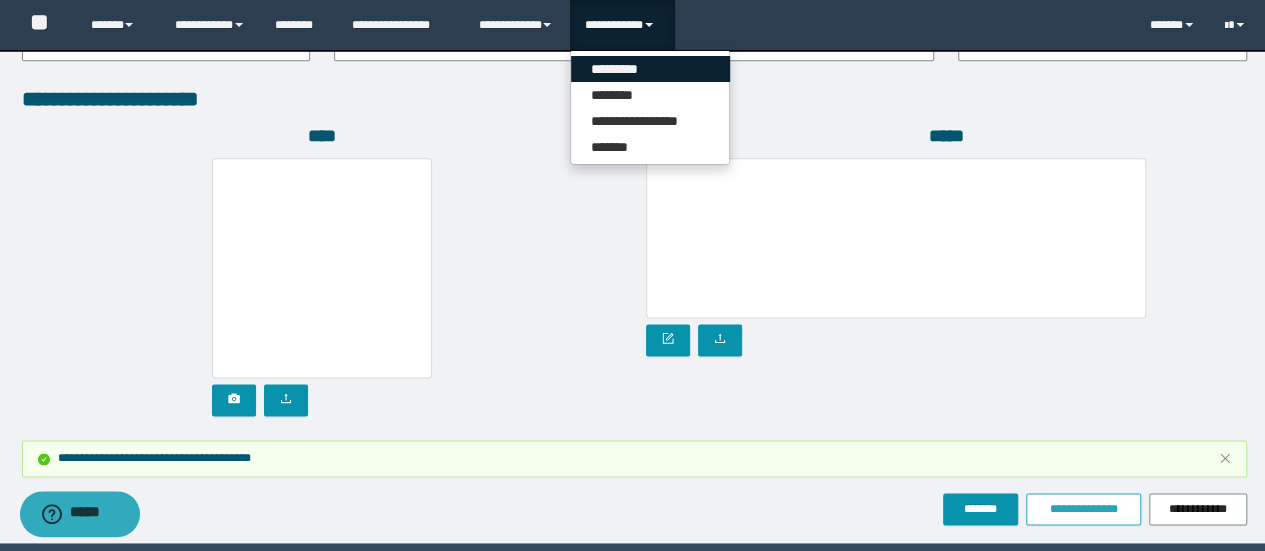 scroll, scrollTop: 1255, scrollLeft: 0, axis: vertical 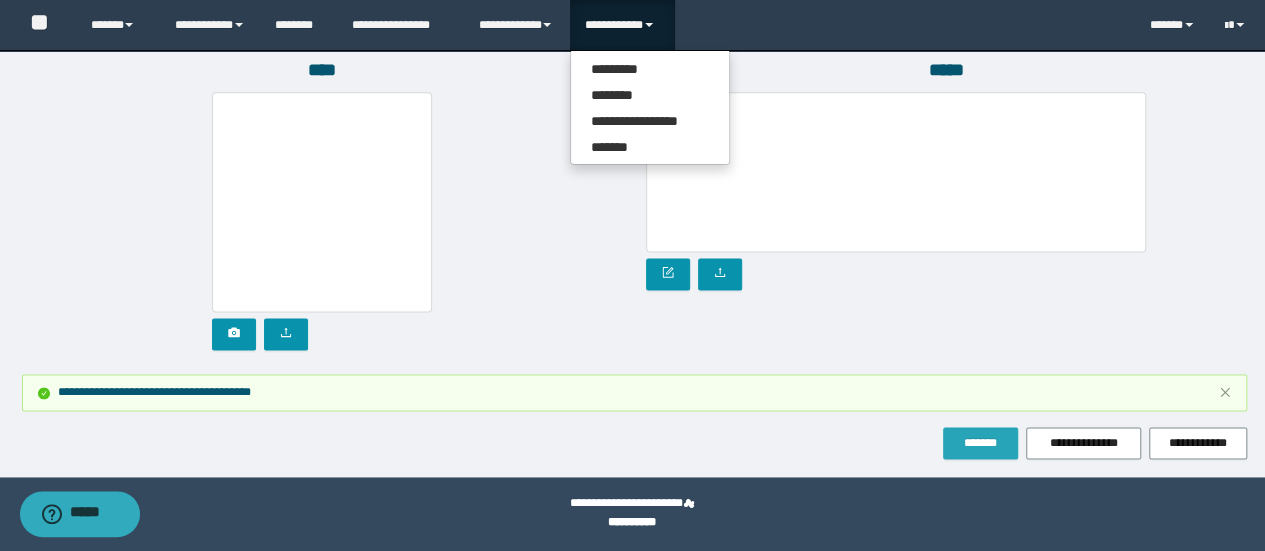 click on "*******" at bounding box center [980, 443] 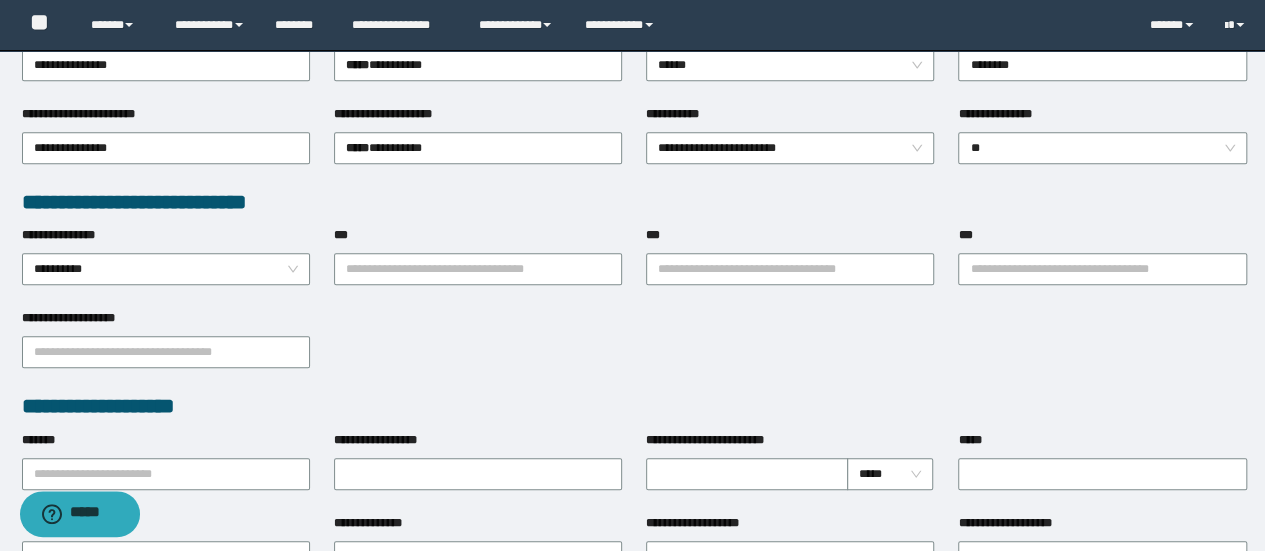 scroll, scrollTop: 0, scrollLeft: 0, axis: both 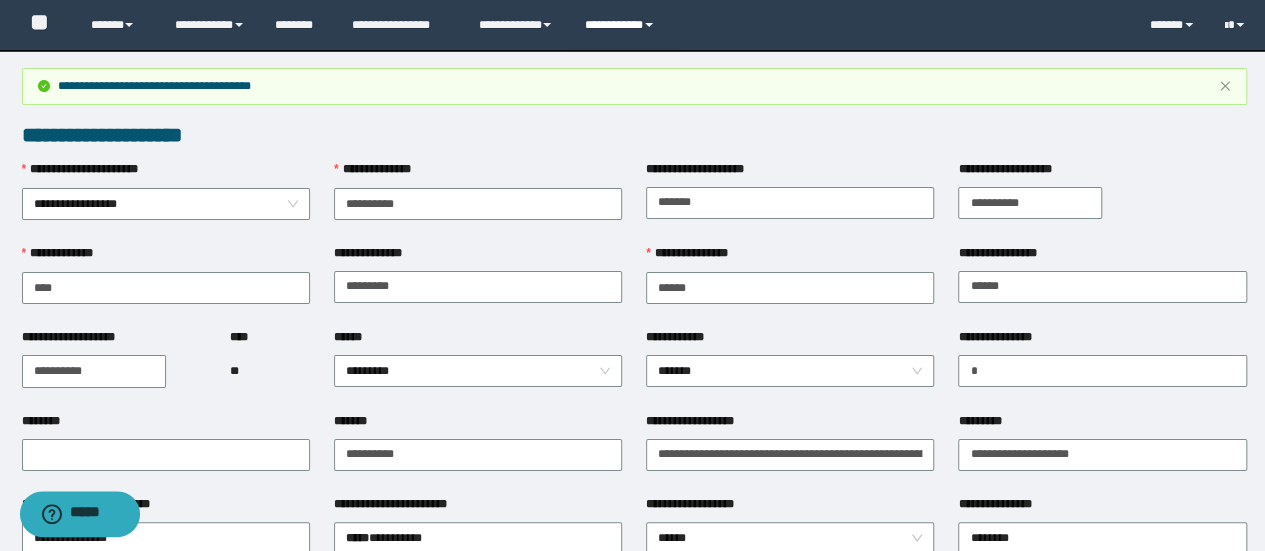 click on "**********" at bounding box center [622, 25] 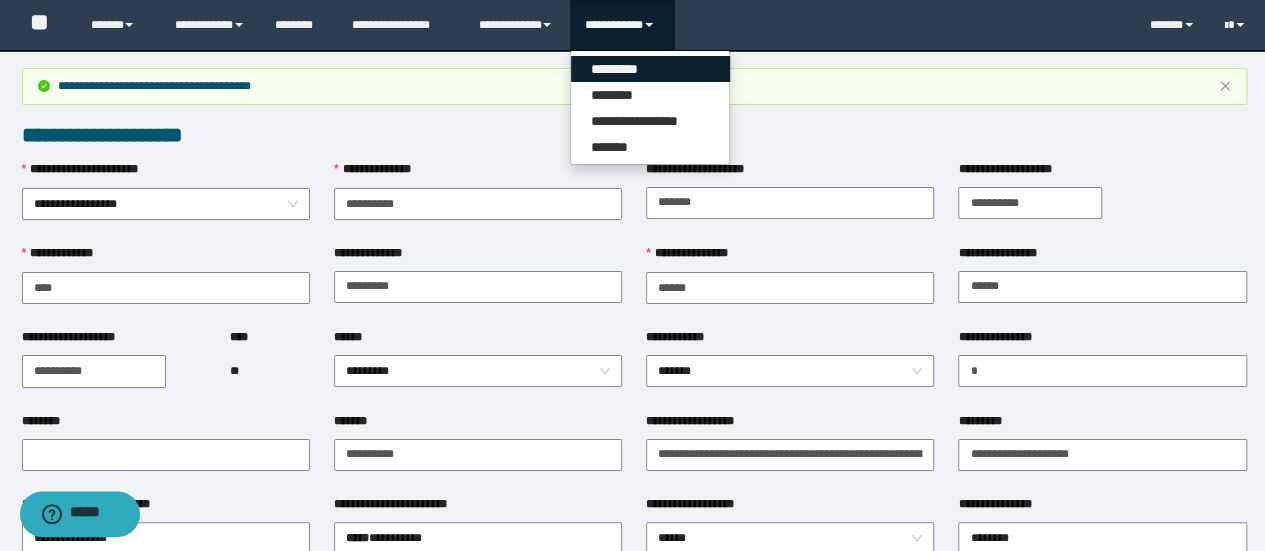 click on "*********" at bounding box center (650, 69) 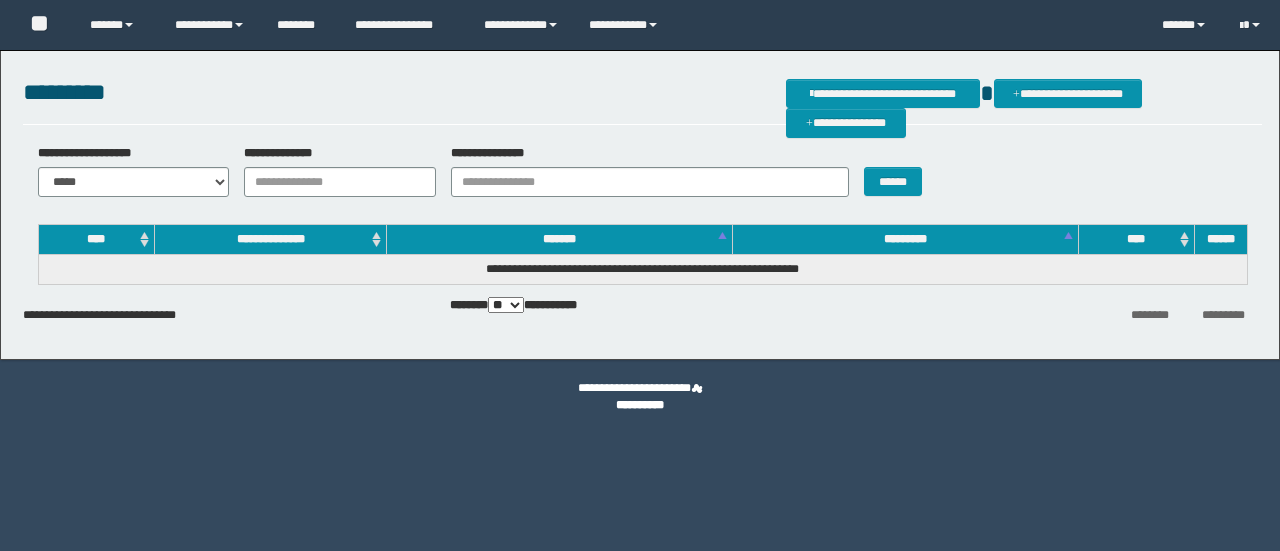 scroll, scrollTop: 0, scrollLeft: 0, axis: both 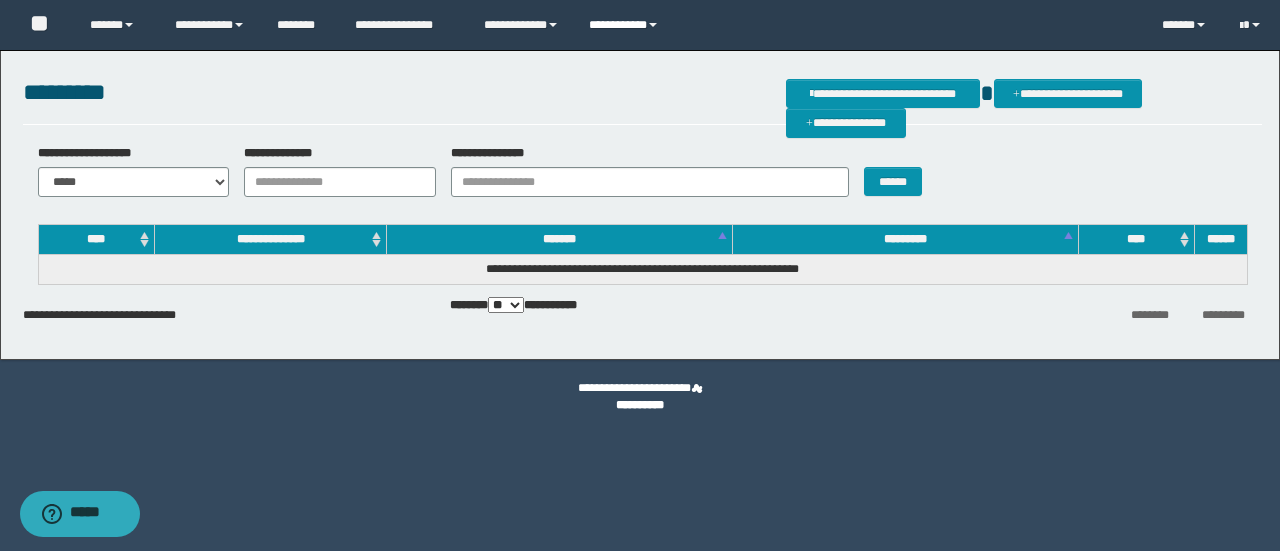 click on "**********" at bounding box center [626, 25] 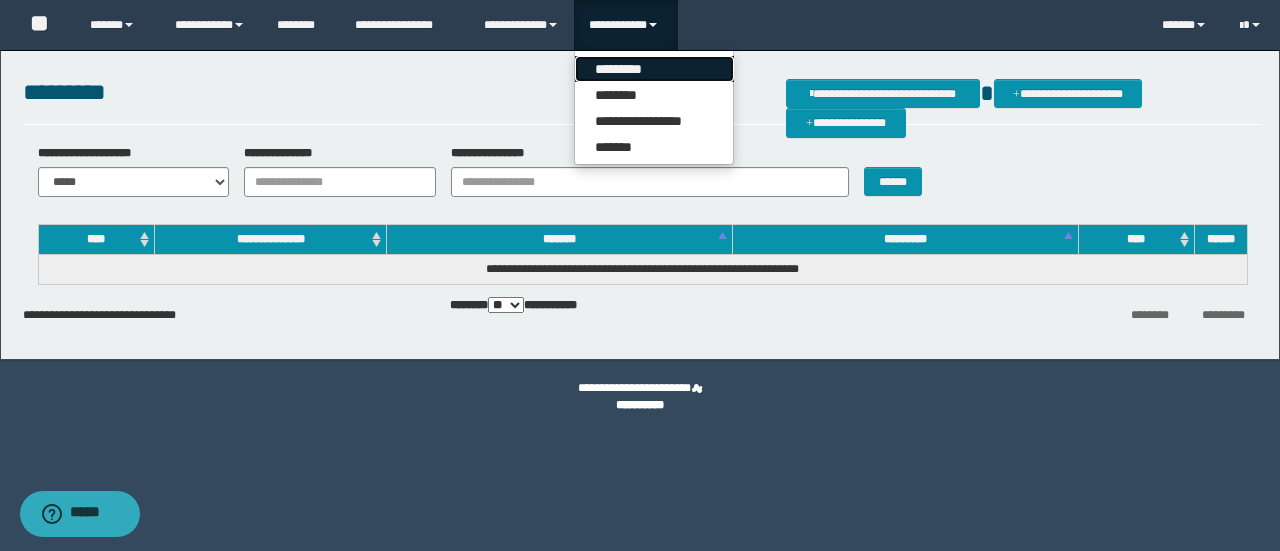 click on "*********" at bounding box center [654, 69] 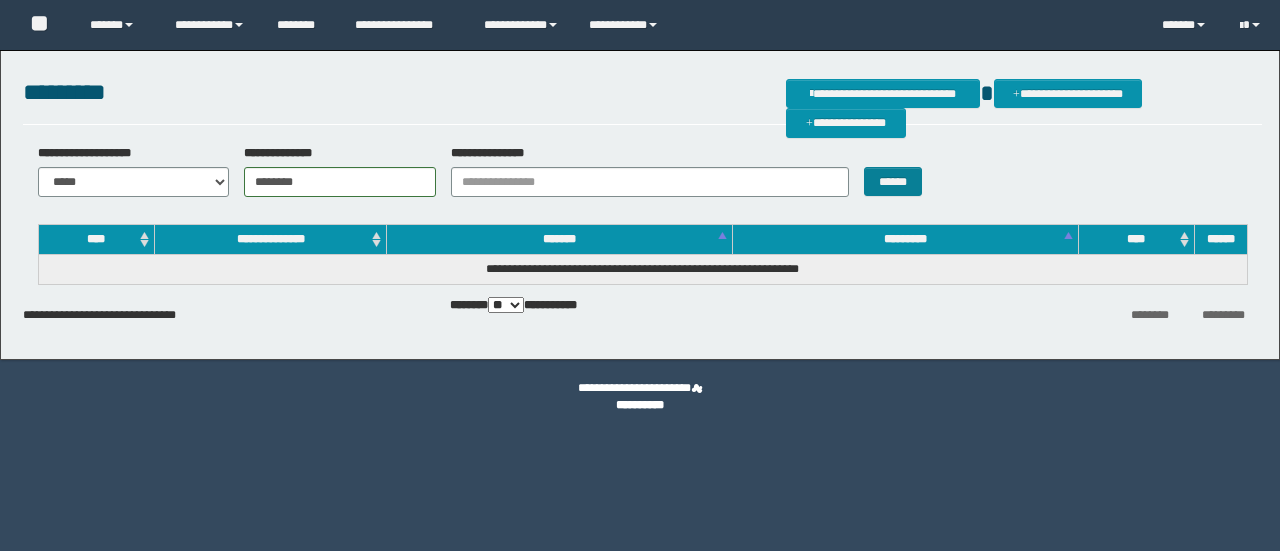 scroll, scrollTop: 0, scrollLeft: 0, axis: both 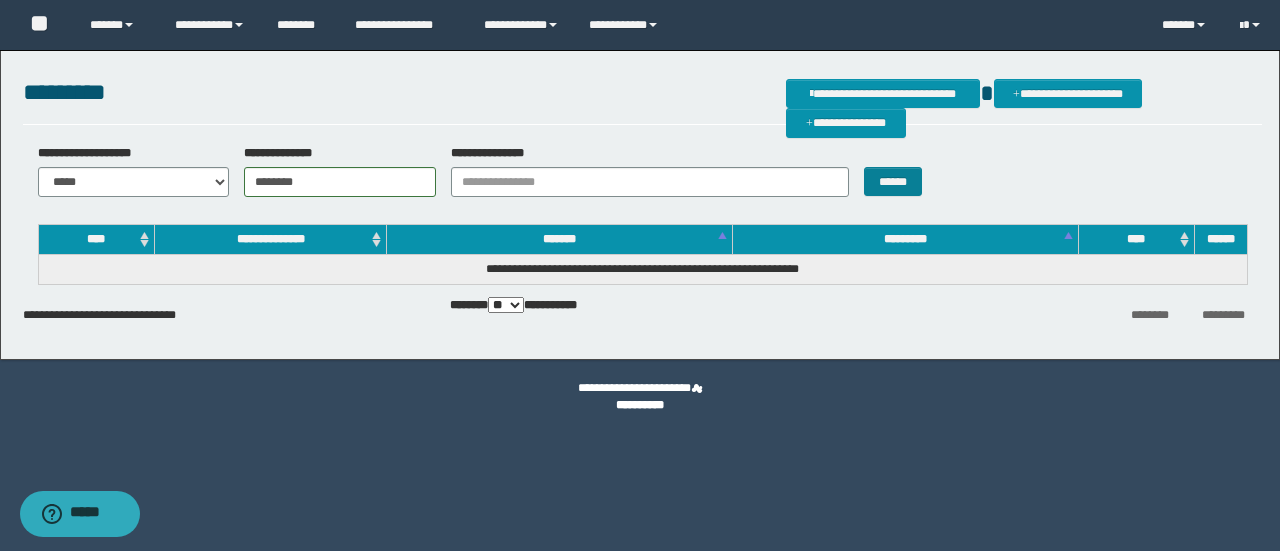 type on "********" 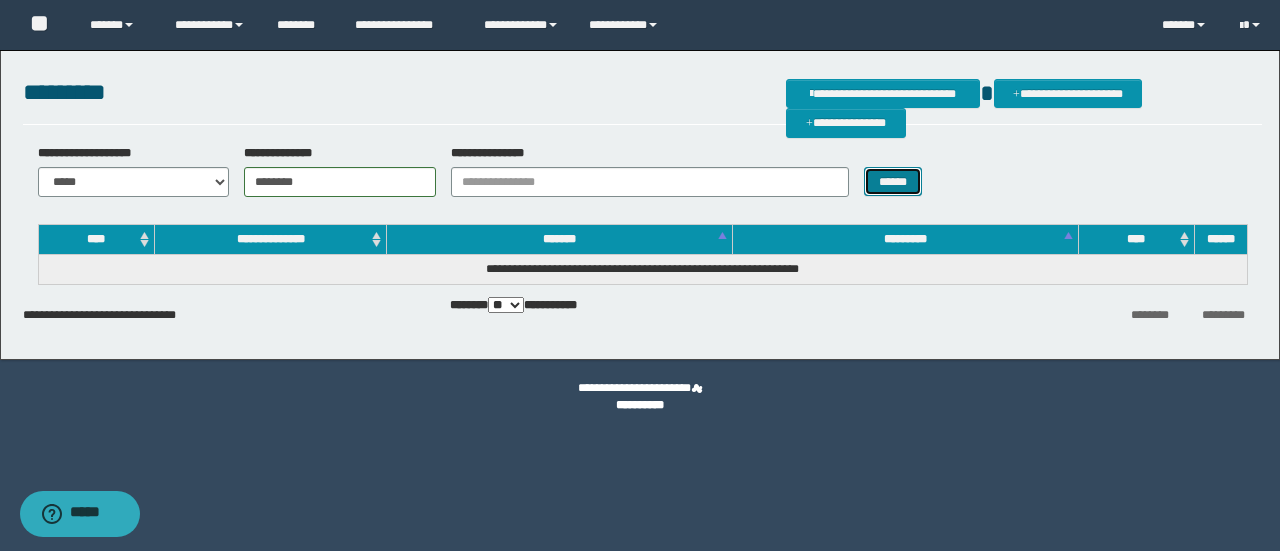 click on "******" at bounding box center [893, 181] 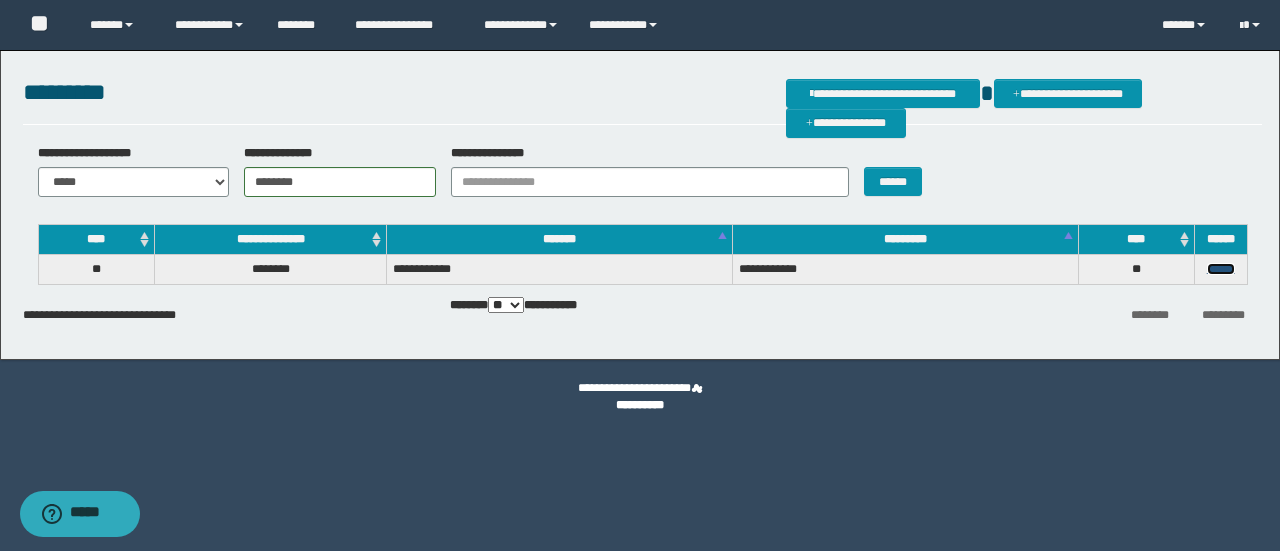 click on "******" at bounding box center (1221, 269) 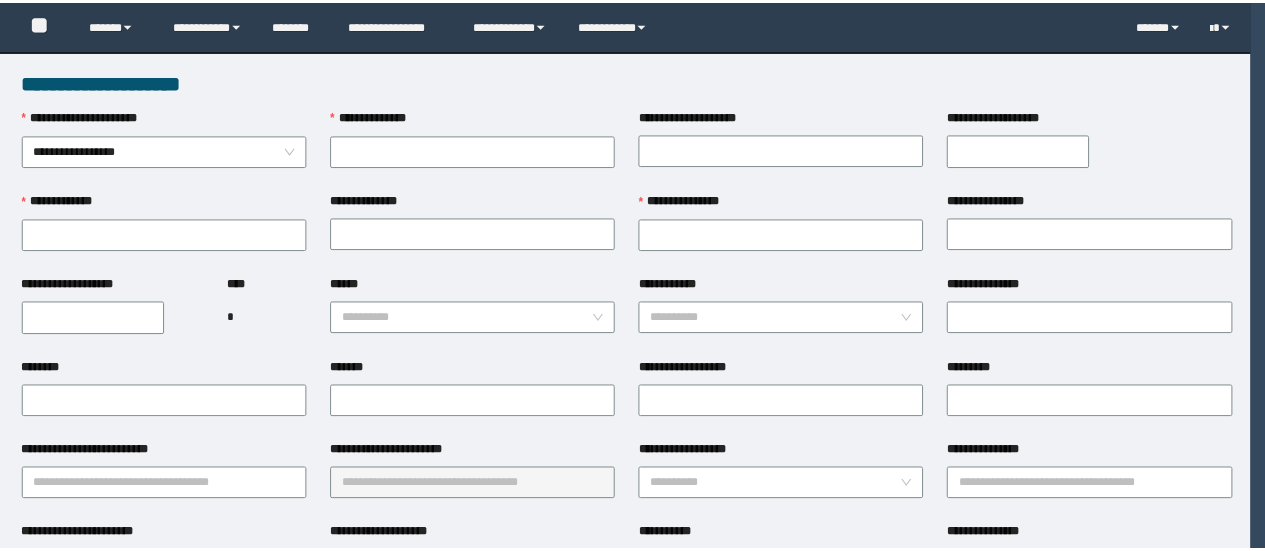 scroll, scrollTop: 0, scrollLeft: 0, axis: both 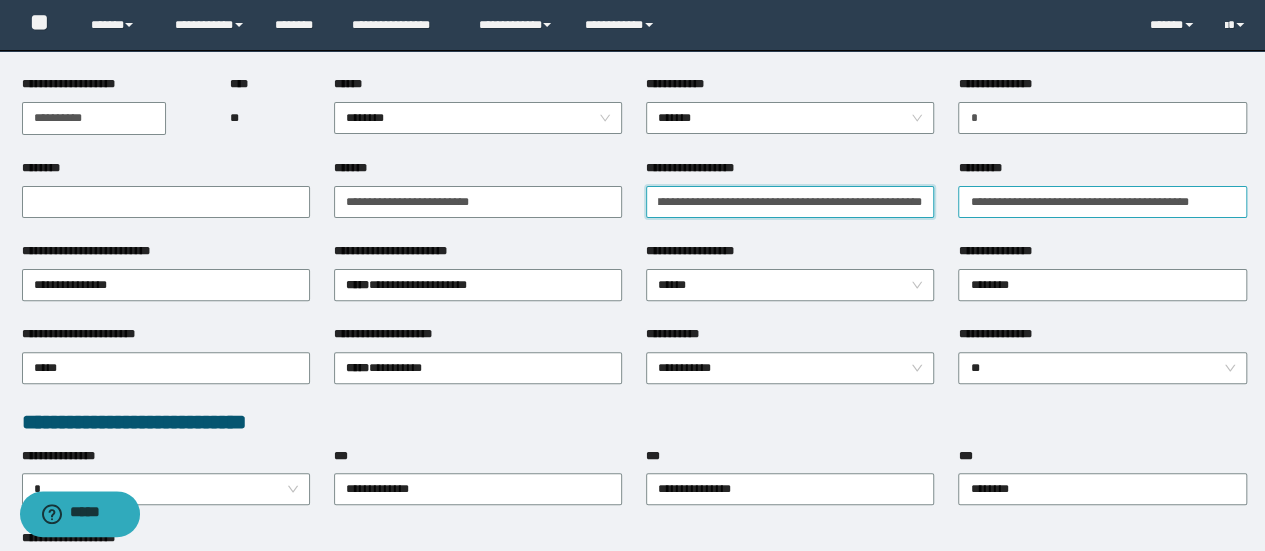 drag, startPoint x: 647, startPoint y: 187, endPoint x: 1074, endPoint y: 193, distance: 427.04214 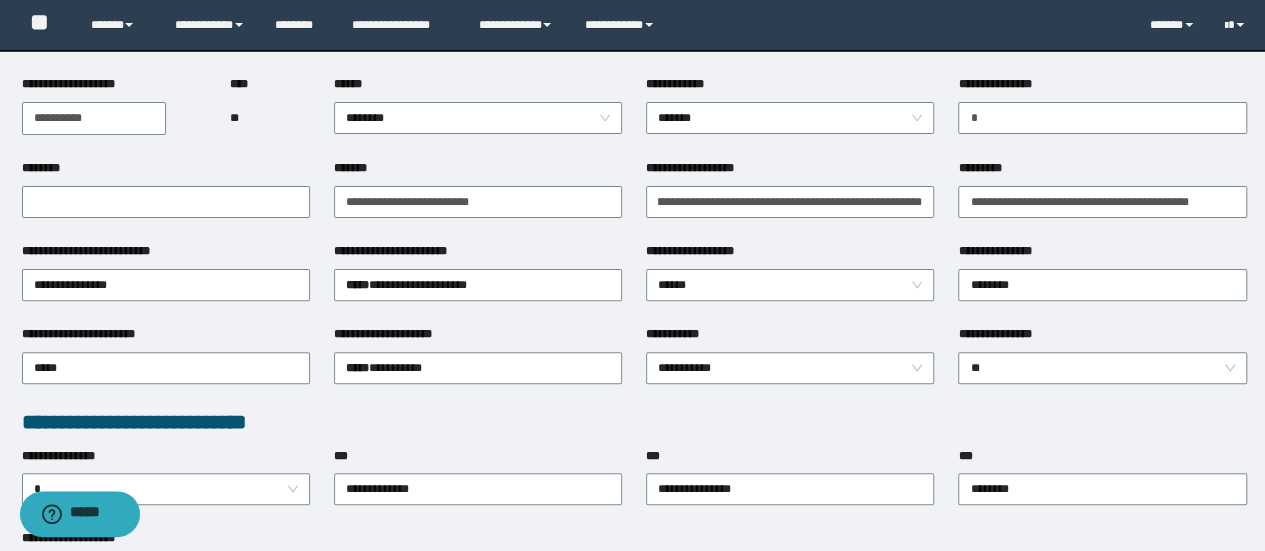 drag, startPoint x: 824, startPoint y: 196, endPoint x: 870, endPoint y: 242, distance: 65.053825 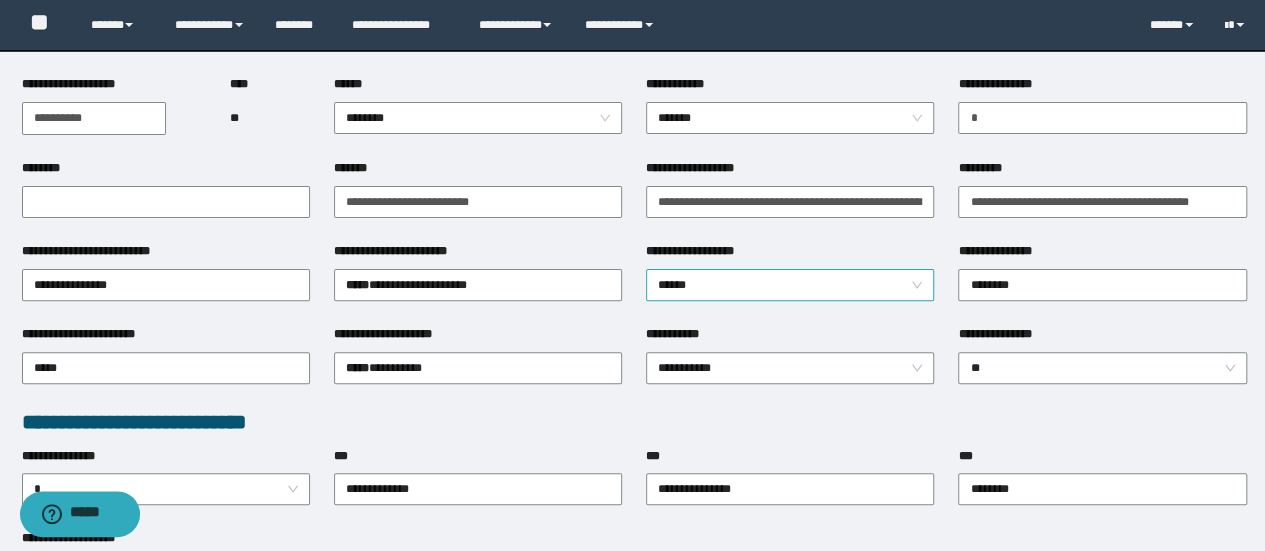 scroll, scrollTop: 0, scrollLeft: 0, axis: both 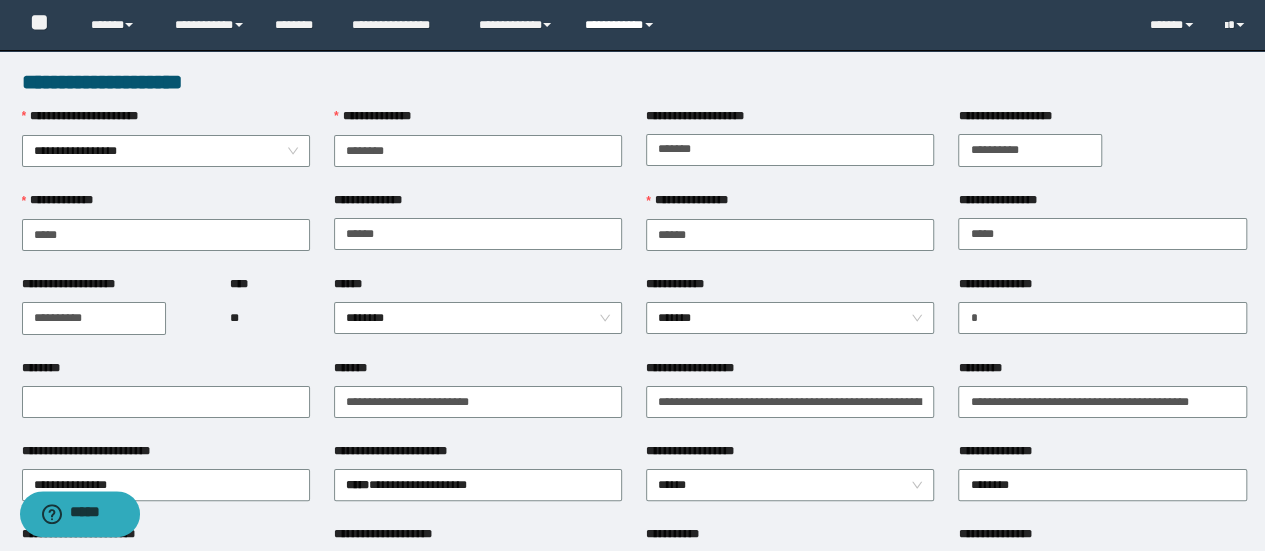 click on "**********" at bounding box center (622, 25) 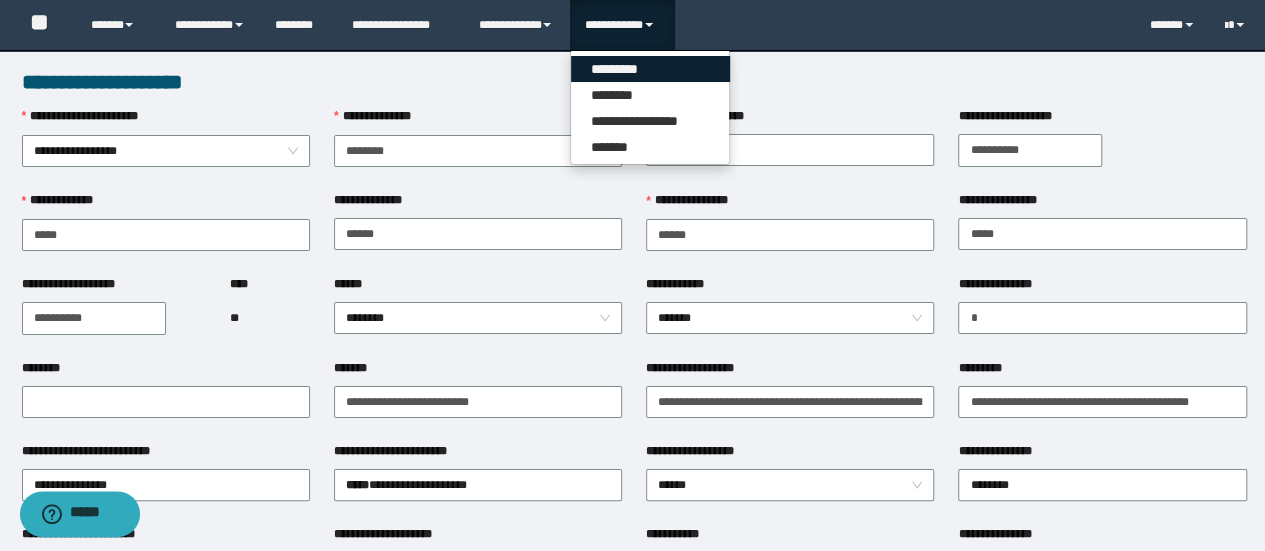 click on "*********" at bounding box center (650, 69) 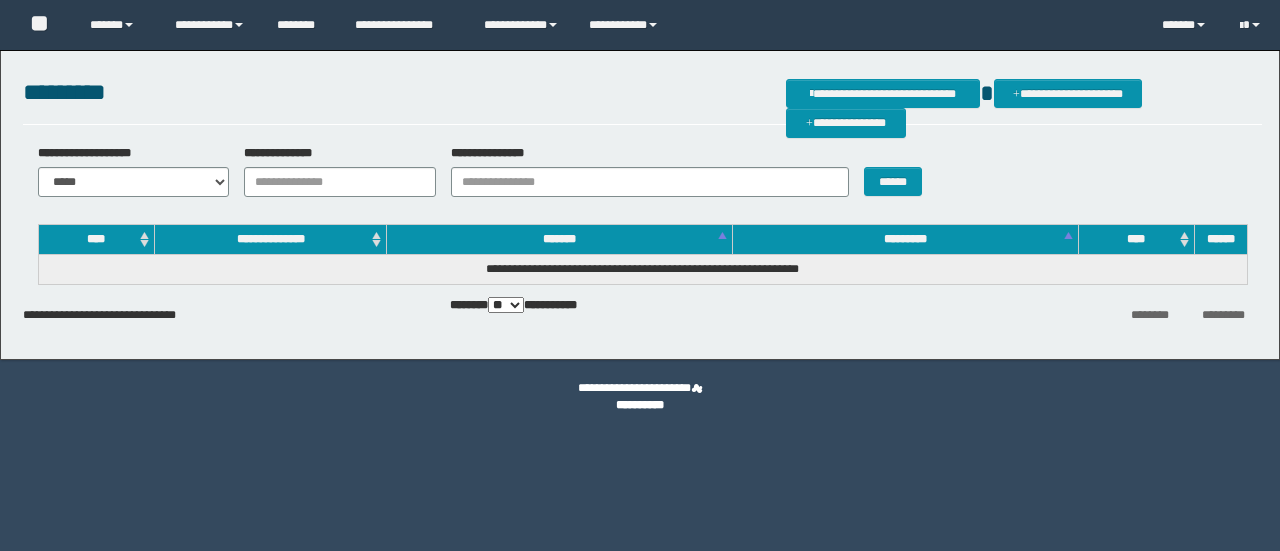 scroll, scrollTop: 0, scrollLeft: 0, axis: both 